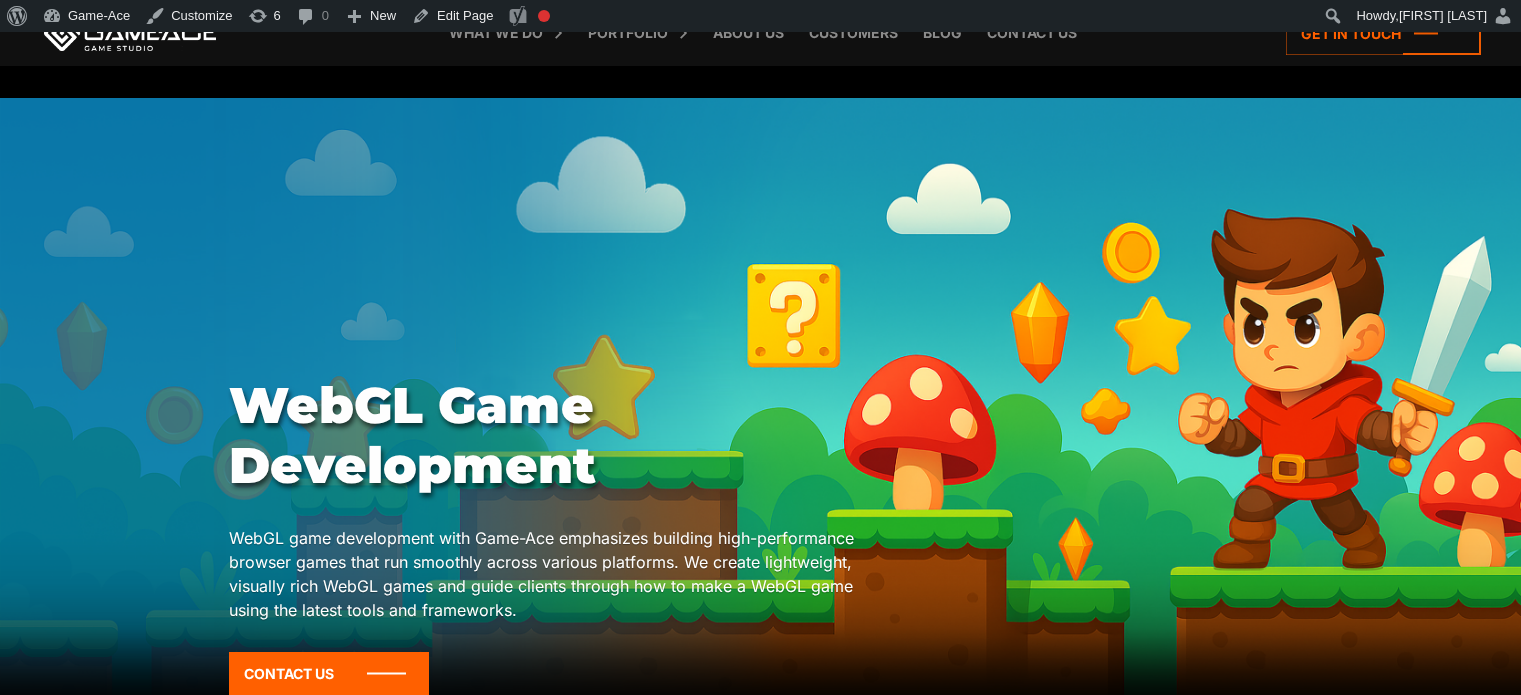 scroll, scrollTop: 0, scrollLeft: 0, axis: both 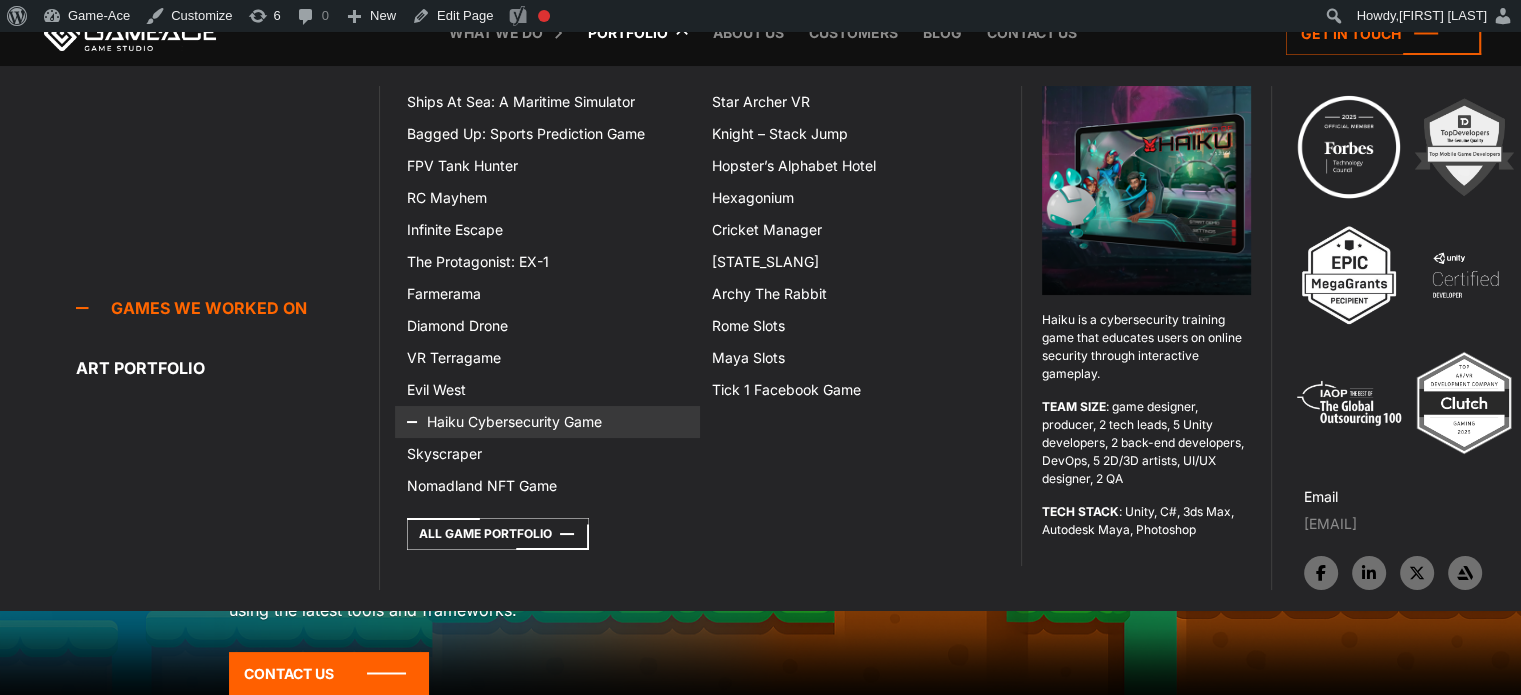 click on "Haiku Cybersecurity Game" at bounding box center (547, 422) 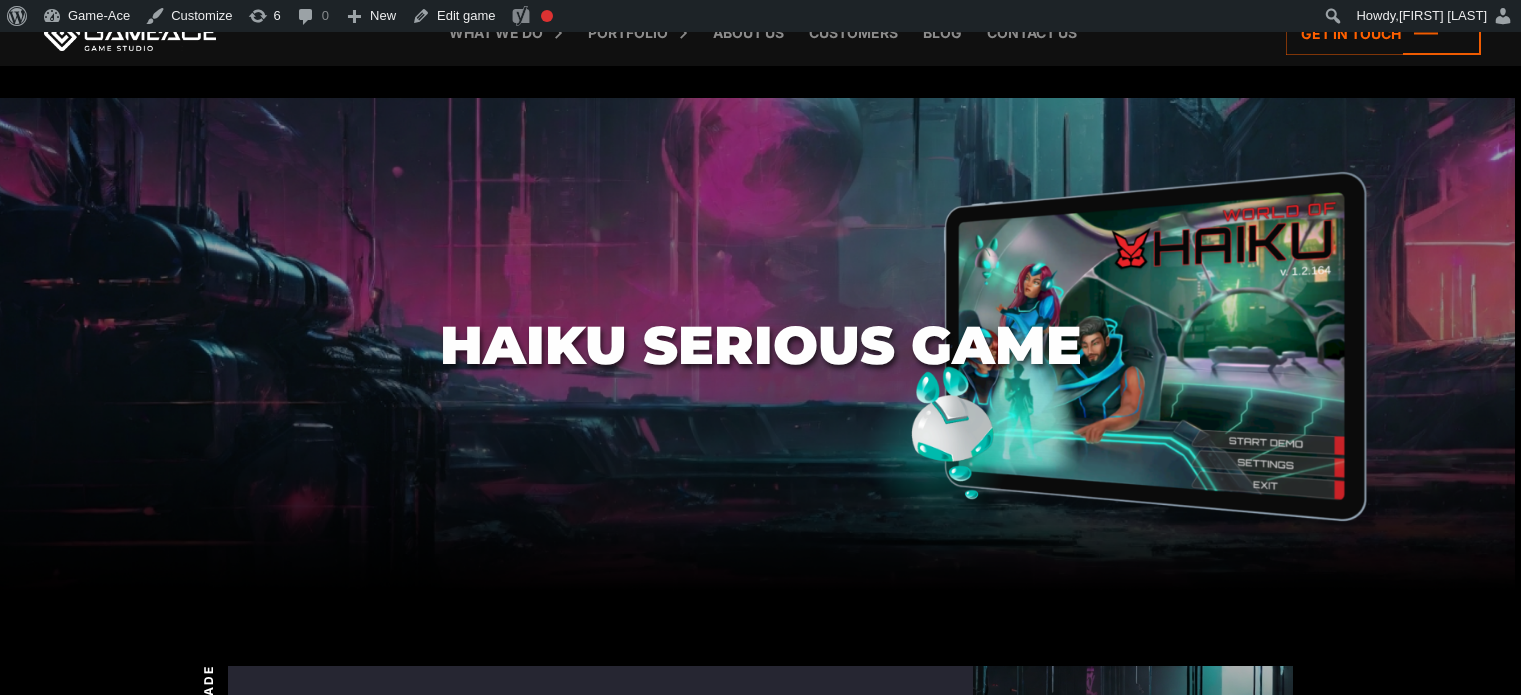 scroll, scrollTop: 0, scrollLeft: 0, axis: both 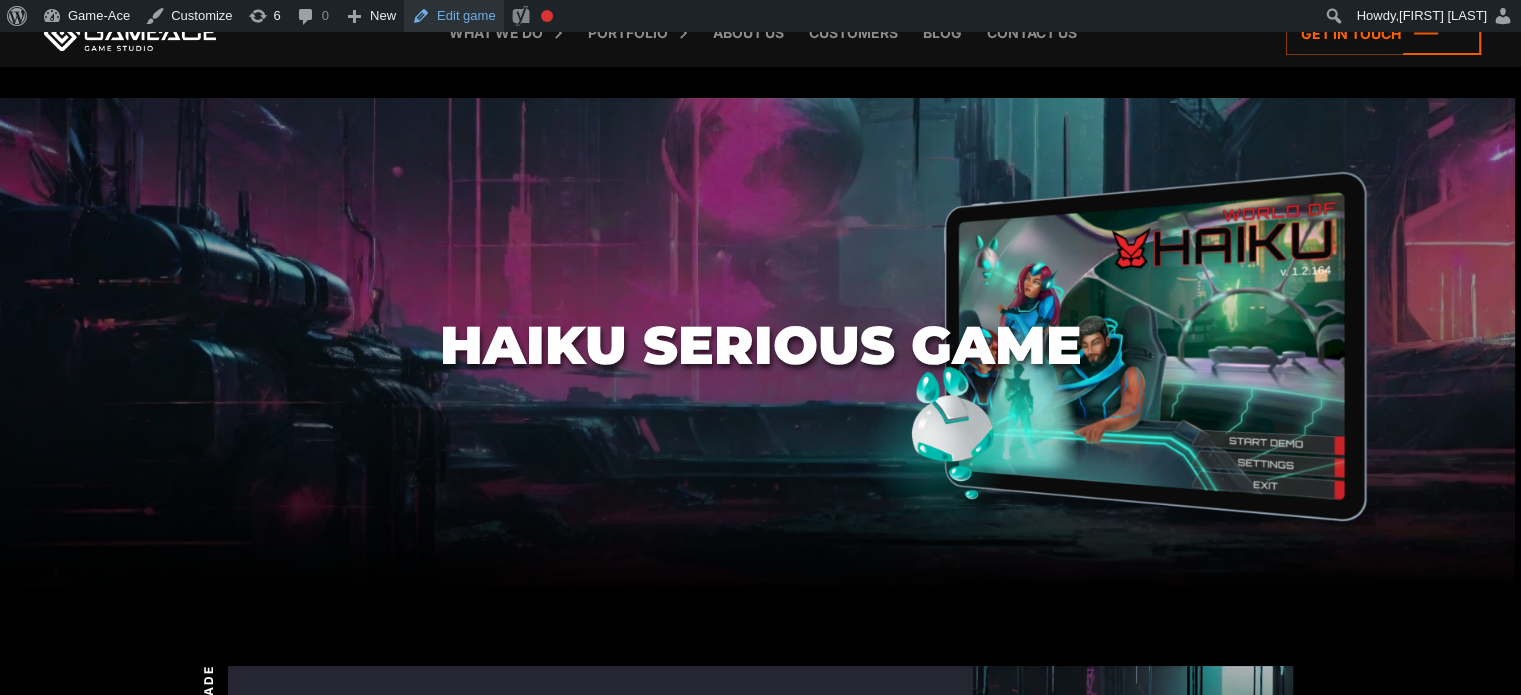 click on "Edit game" at bounding box center (454, 16) 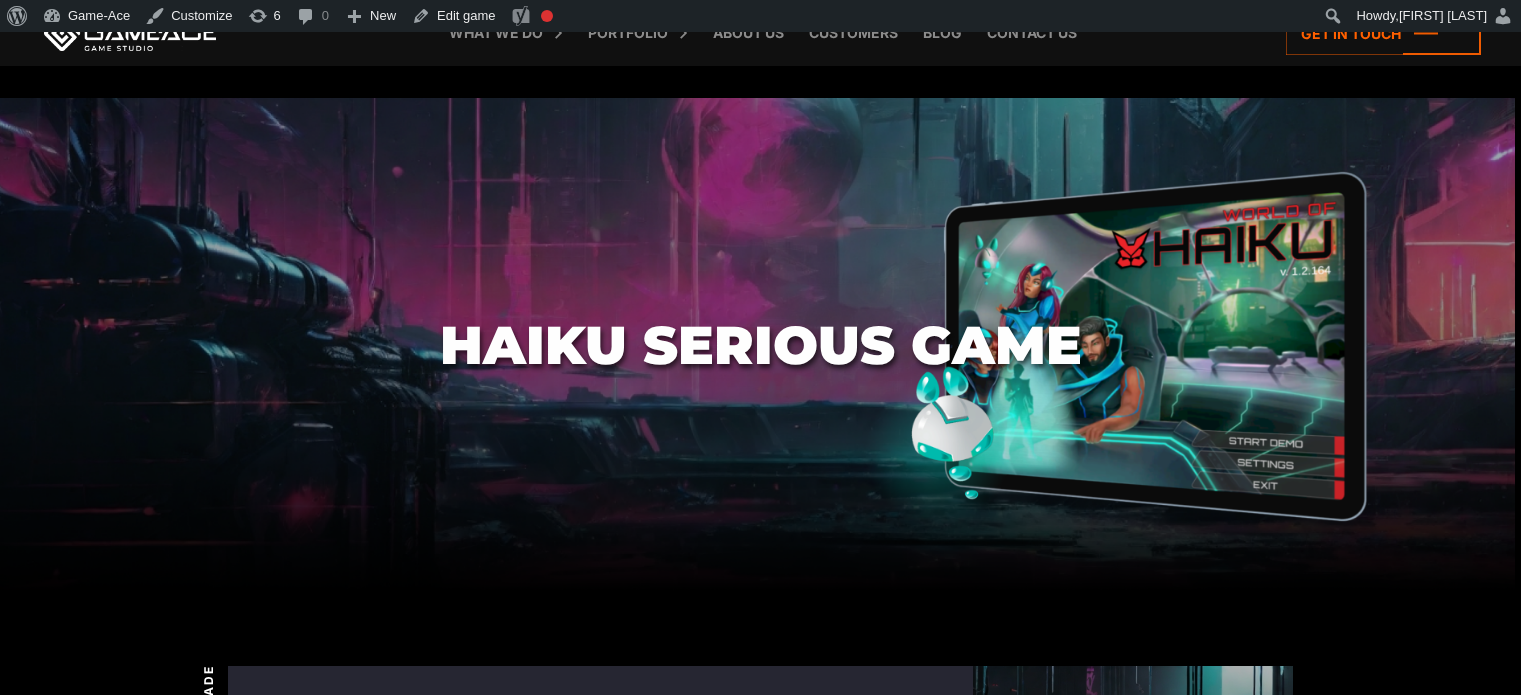 scroll, scrollTop: 0, scrollLeft: 0, axis: both 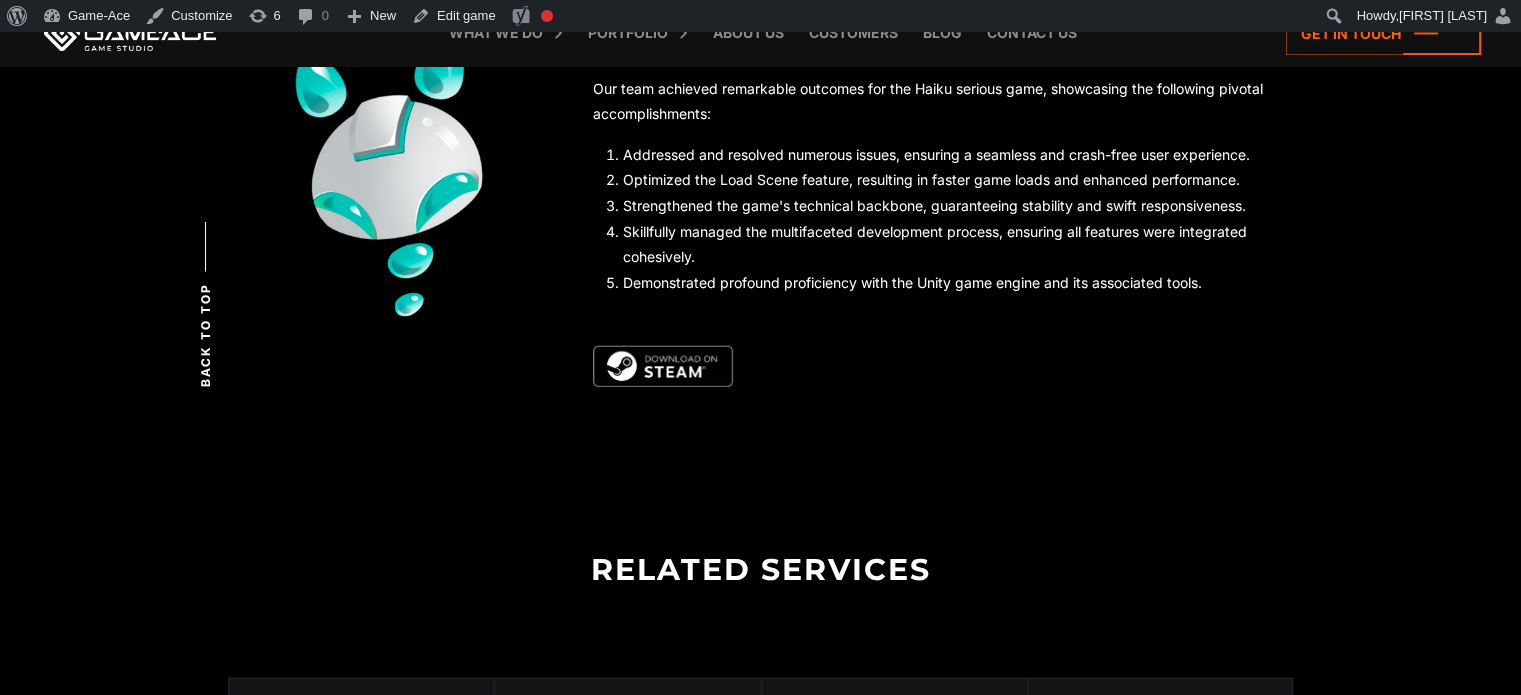 click at bounding box center [663, 367] 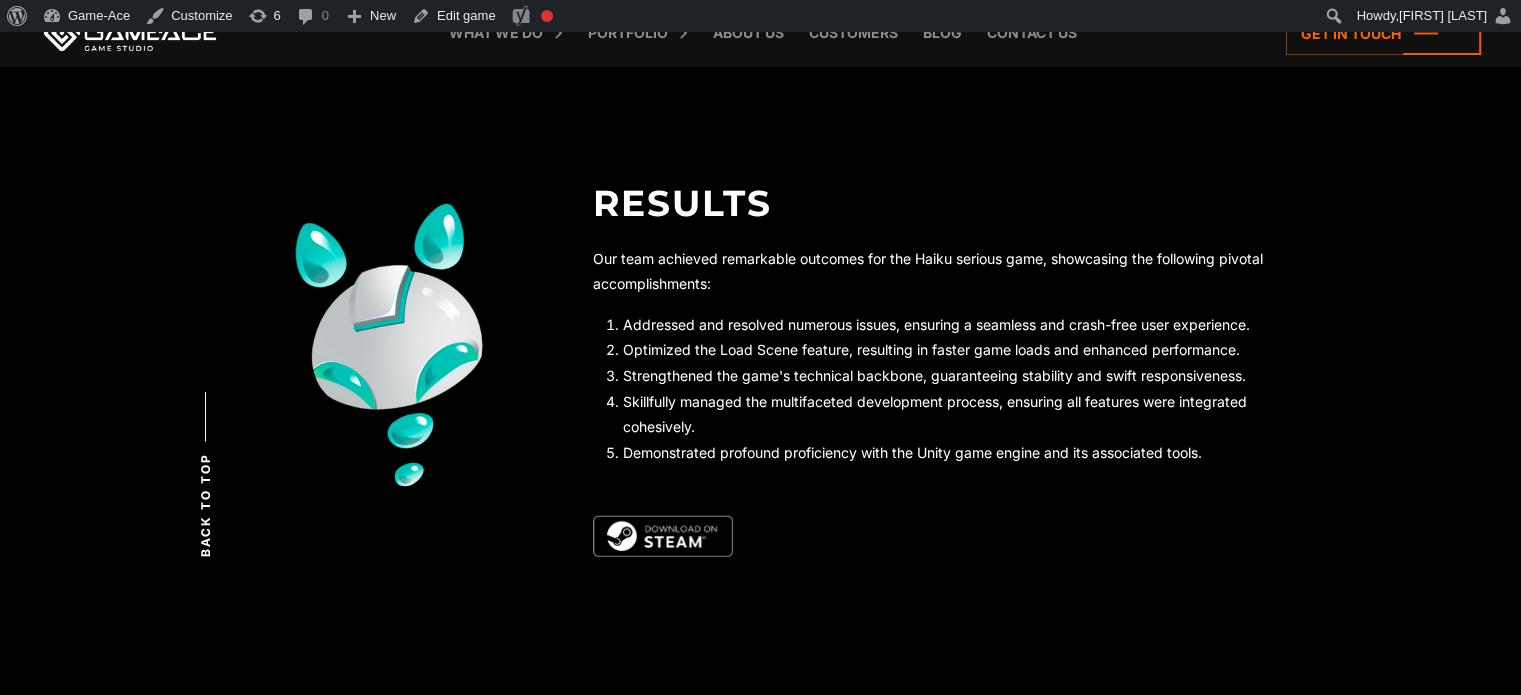 scroll, scrollTop: 4980, scrollLeft: 0, axis: vertical 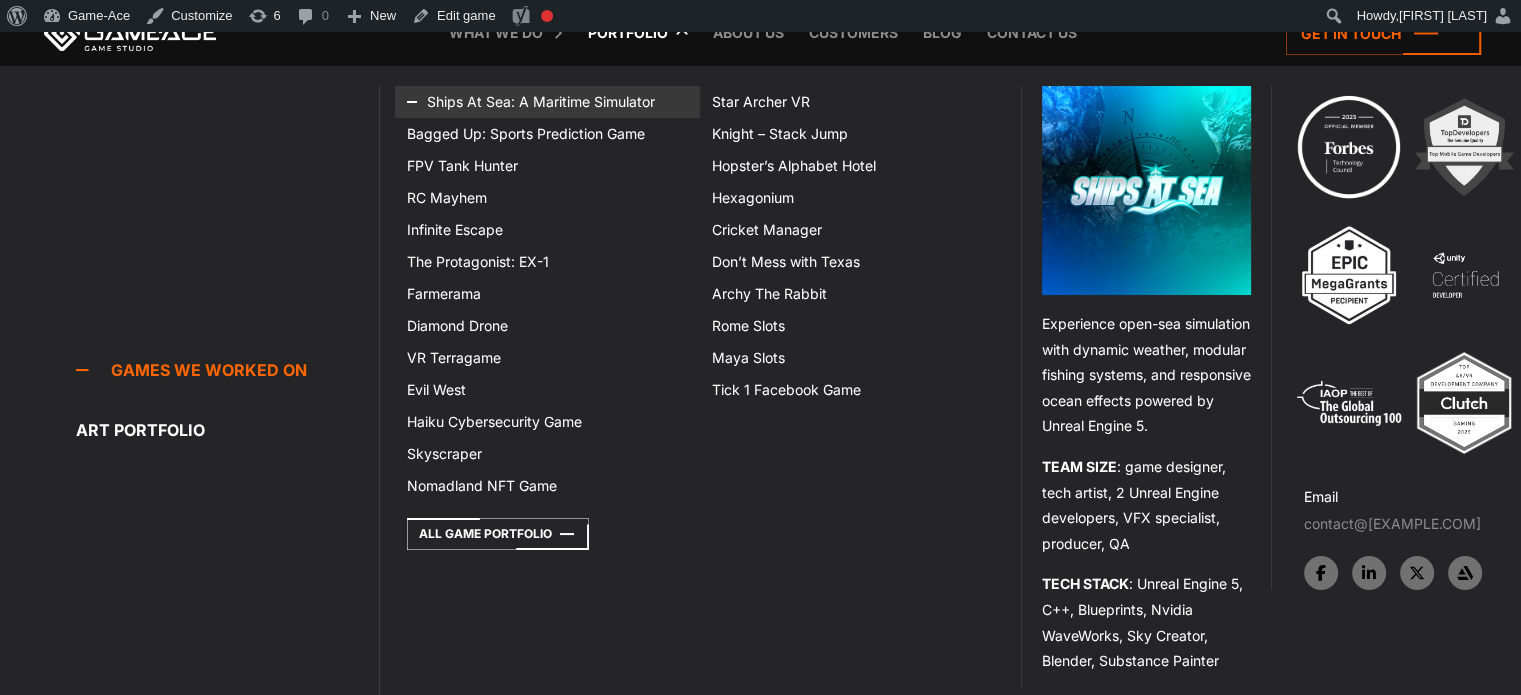 click on "Ships At Sea: A Maritime Simulator" at bounding box center [547, 102] 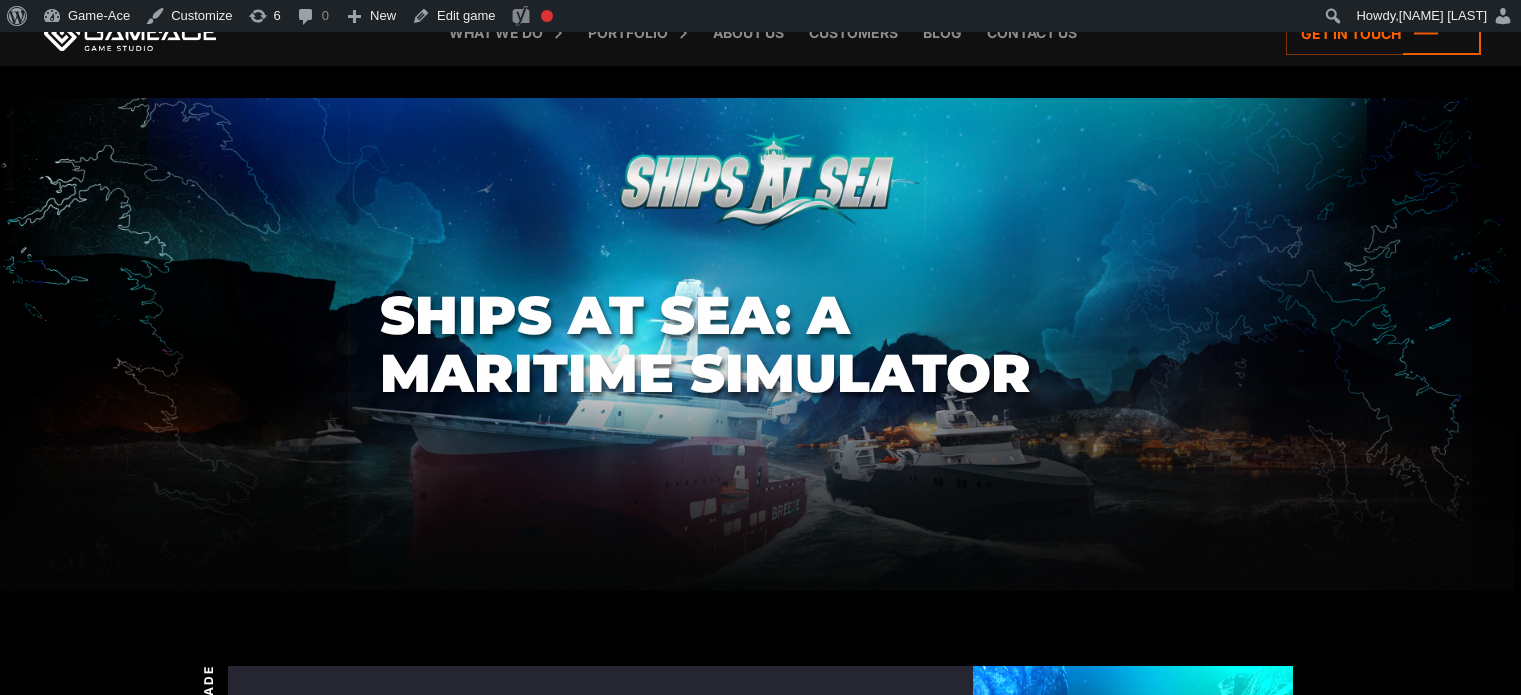 scroll, scrollTop: 0, scrollLeft: 0, axis: both 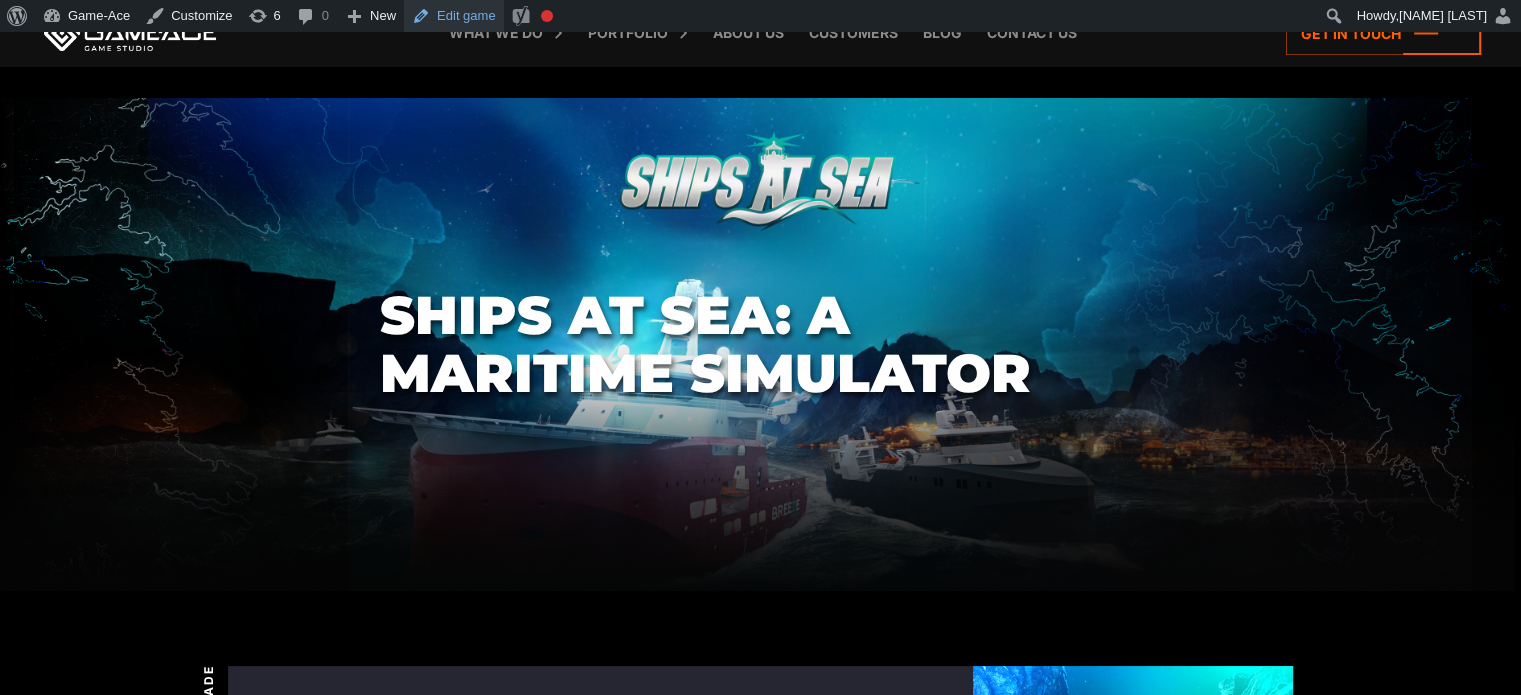 drag, startPoint x: 0, startPoint y: 0, endPoint x: 443, endPoint y: 19, distance: 443.40726 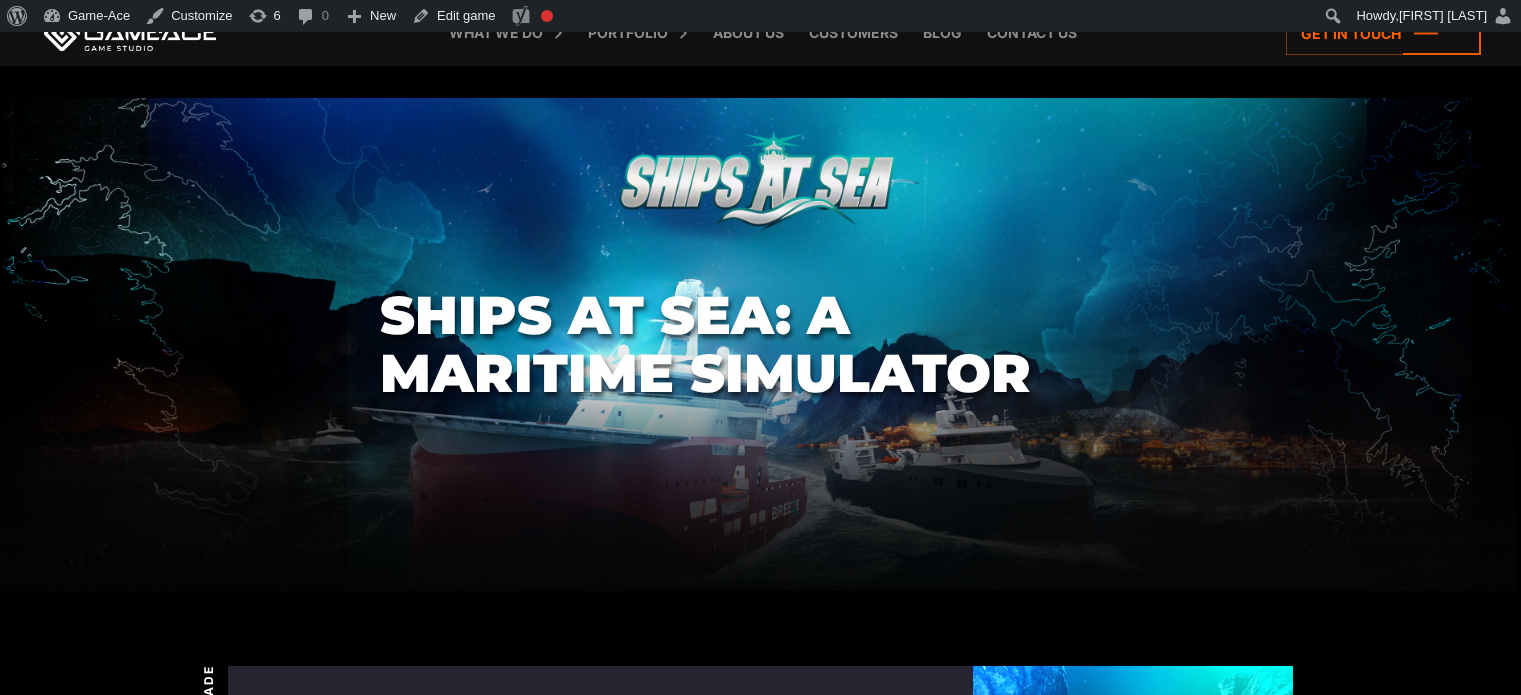 scroll, scrollTop: 0, scrollLeft: 0, axis: both 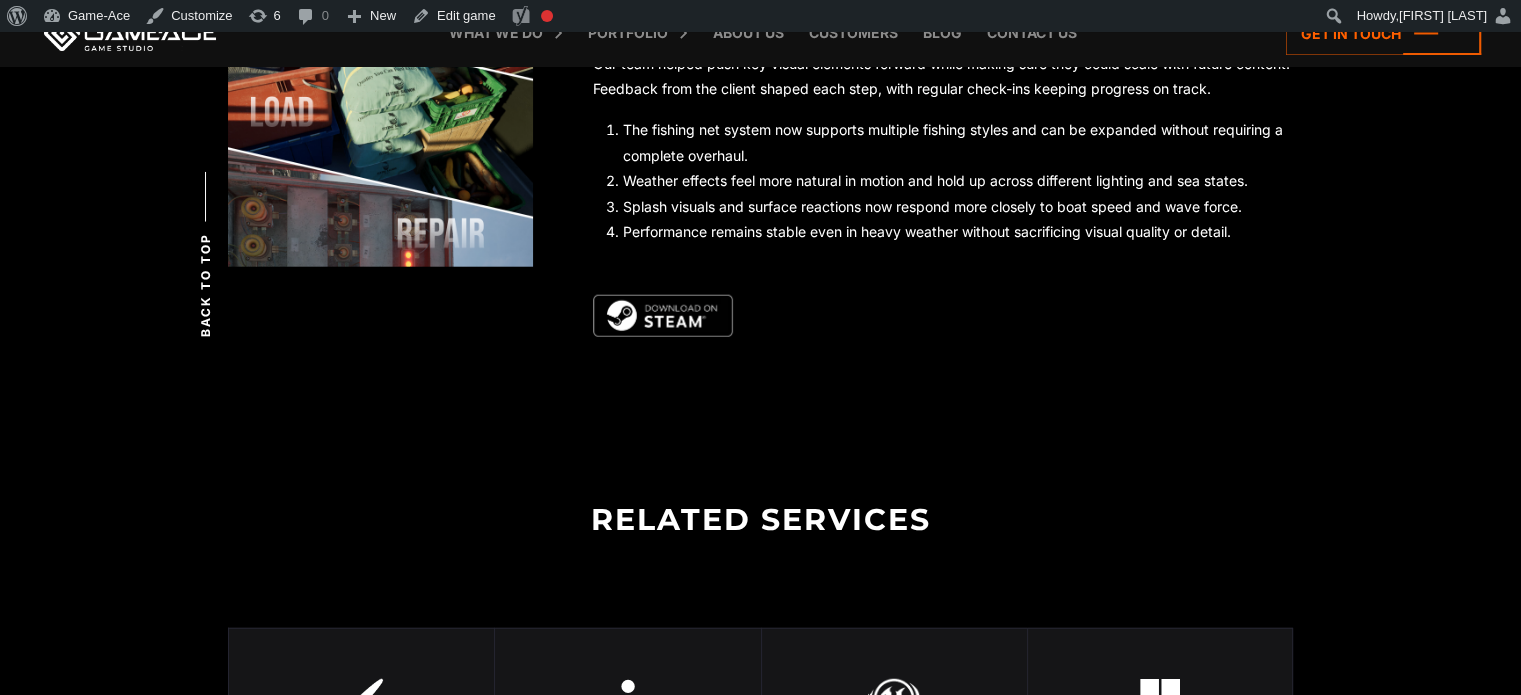 drag, startPoint x: 0, startPoint y: 0, endPoint x: 677, endPoint y: 316, distance: 747.1178 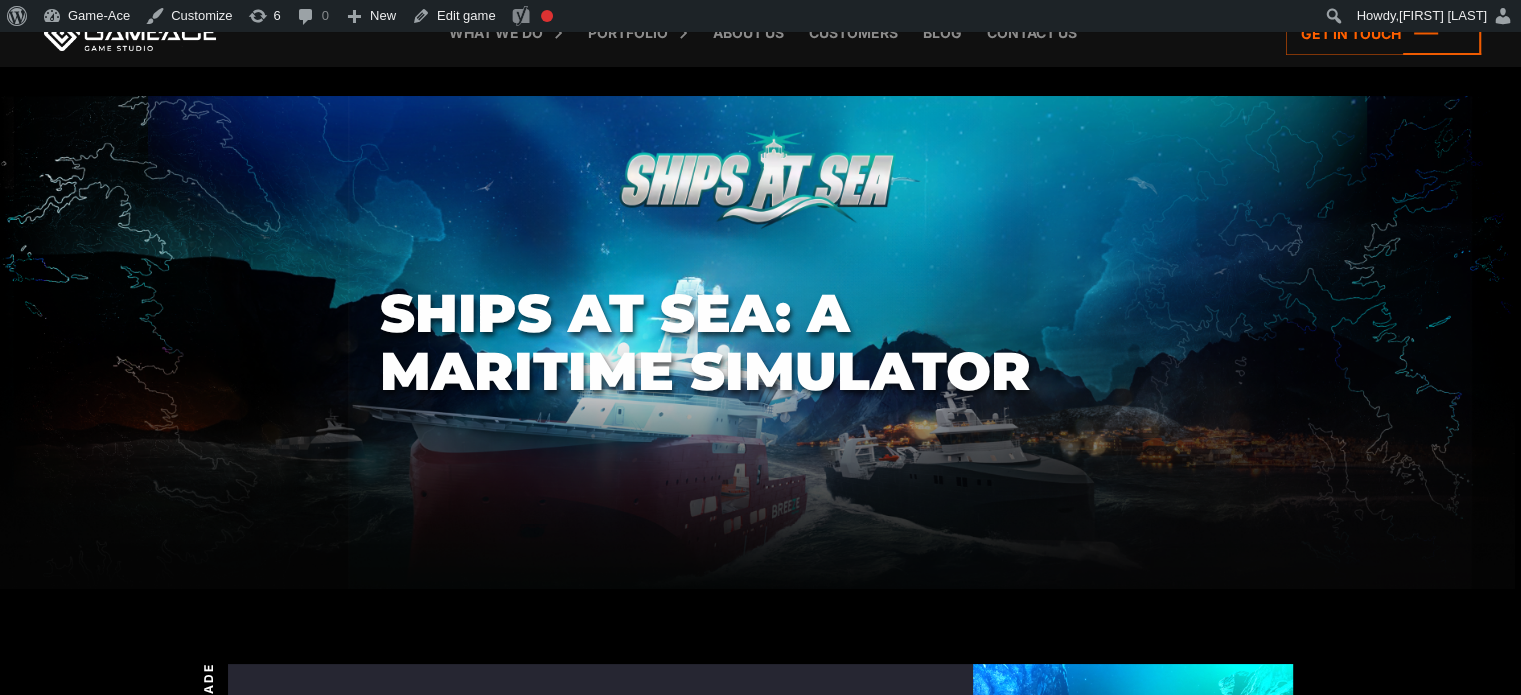 scroll, scrollTop: 0, scrollLeft: 0, axis: both 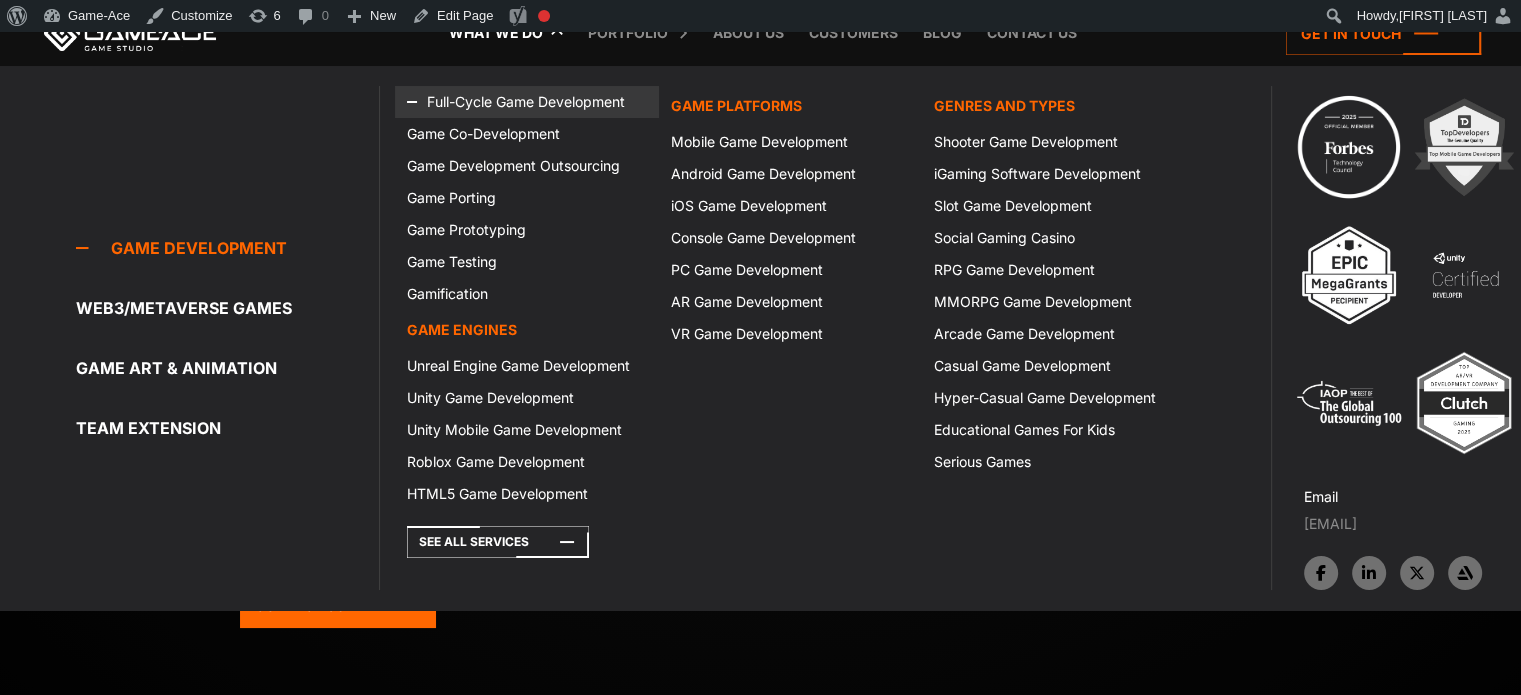 click on "Full-Cycle Game Development" at bounding box center [526, 102] 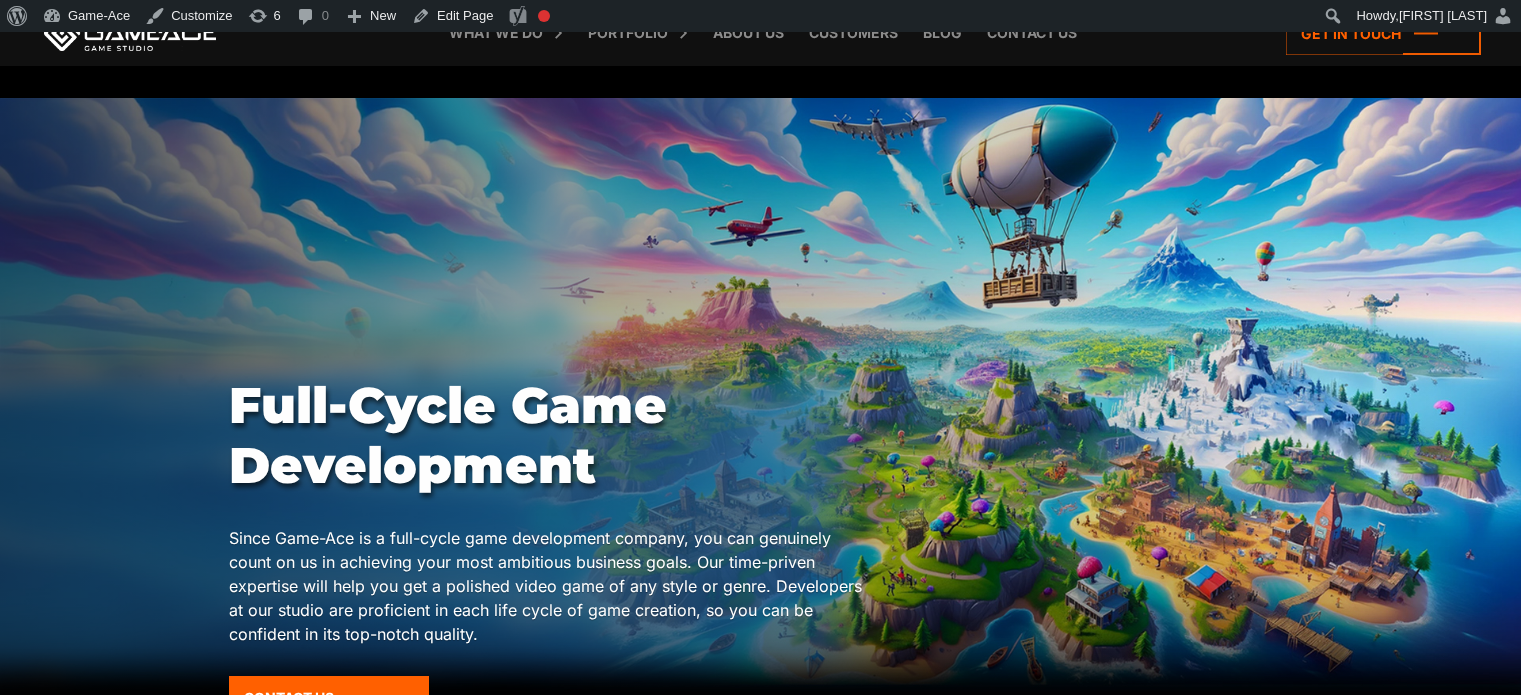 scroll, scrollTop: 0, scrollLeft: 0, axis: both 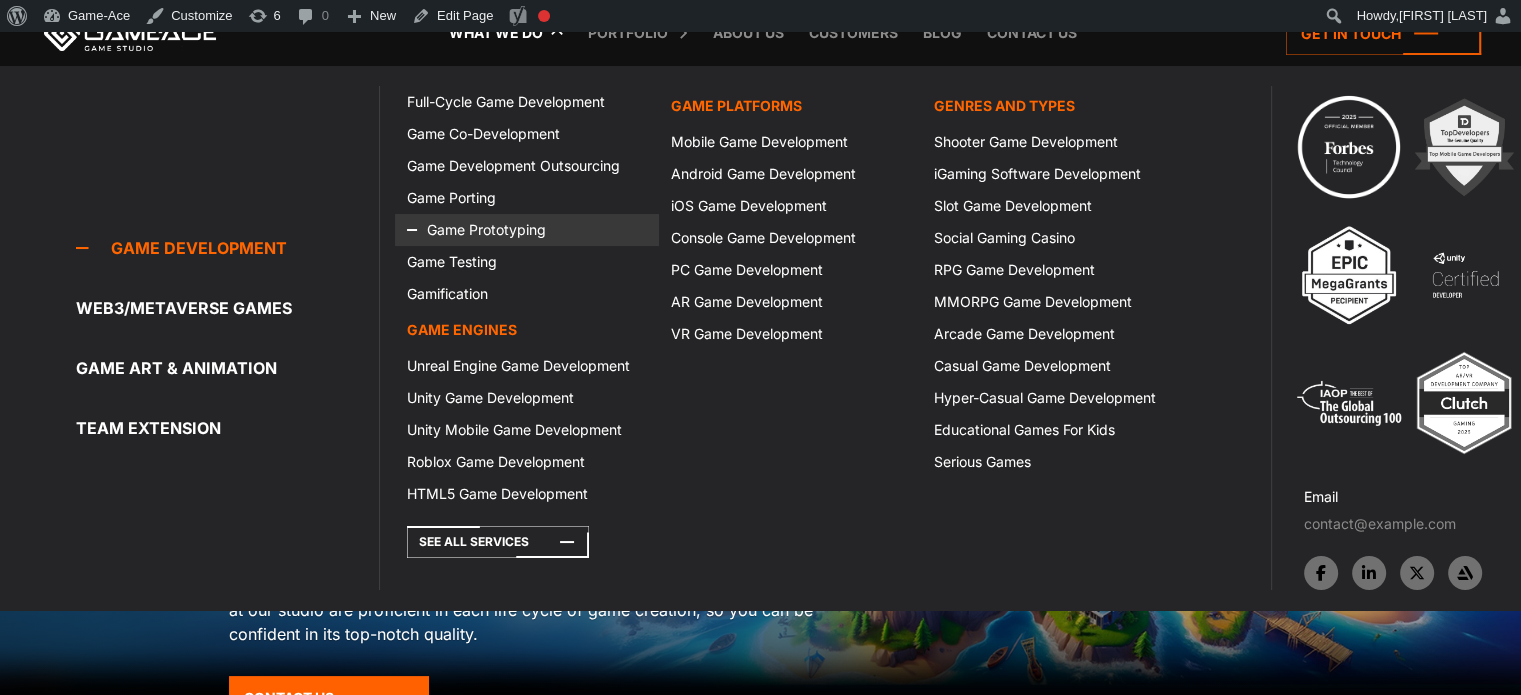 click on "Game Prototyping" at bounding box center (526, 230) 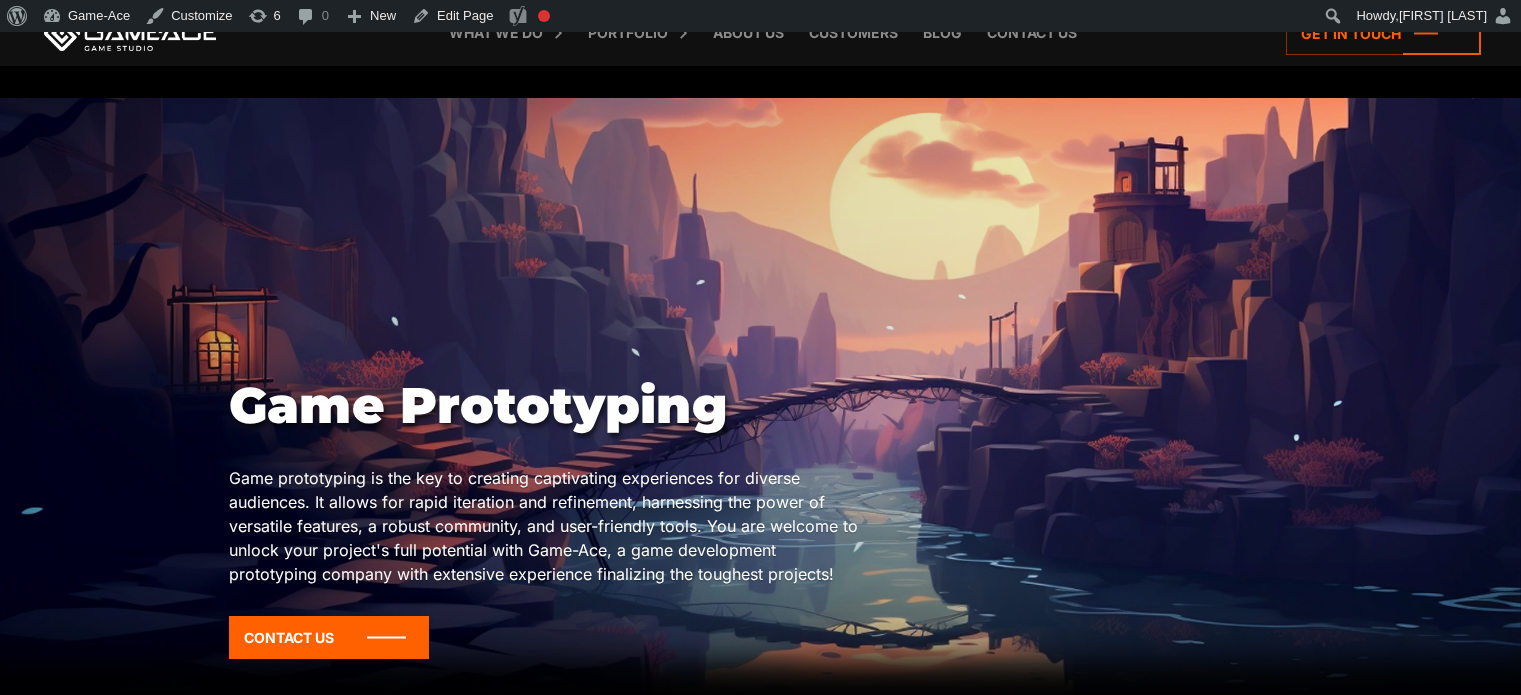 scroll, scrollTop: 0, scrollLeft: 0, axis: both 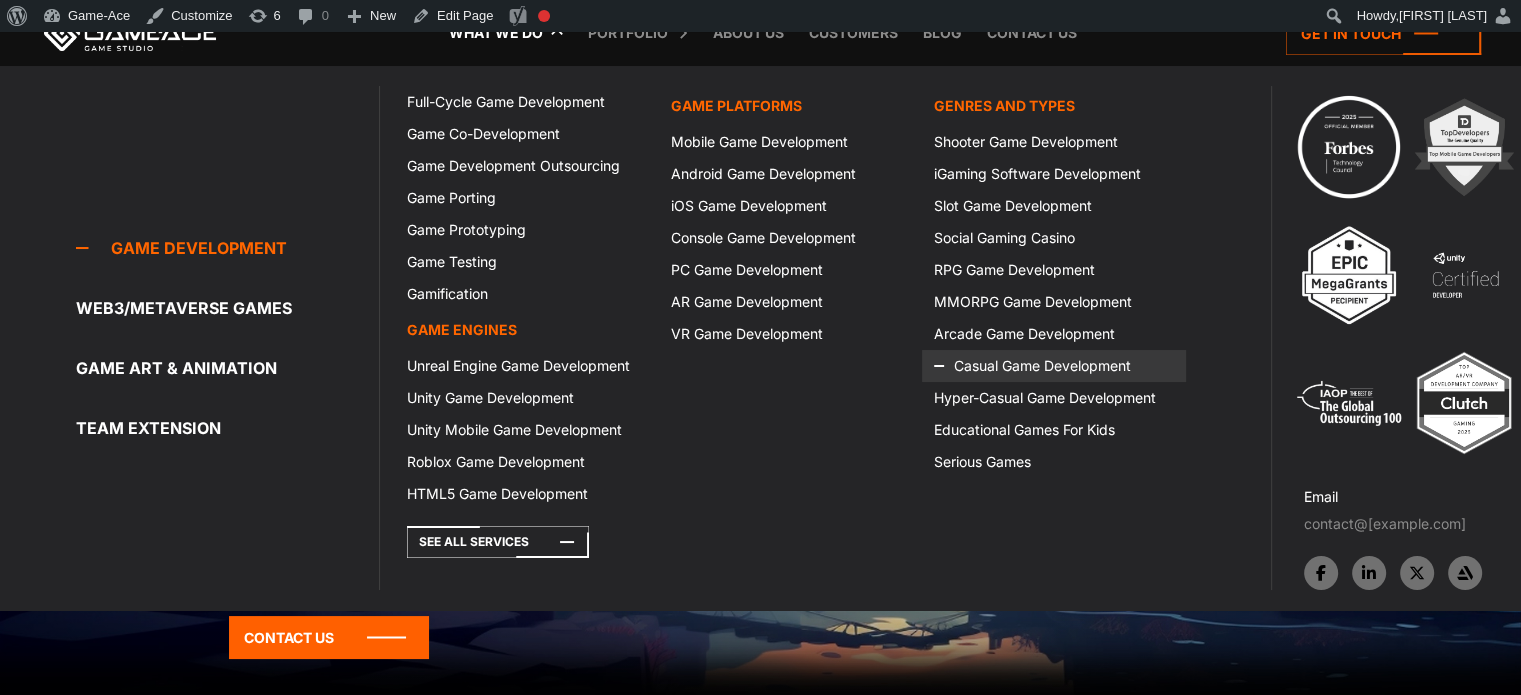 click on "Casual Game Development" at bounding box center [1053, 366] 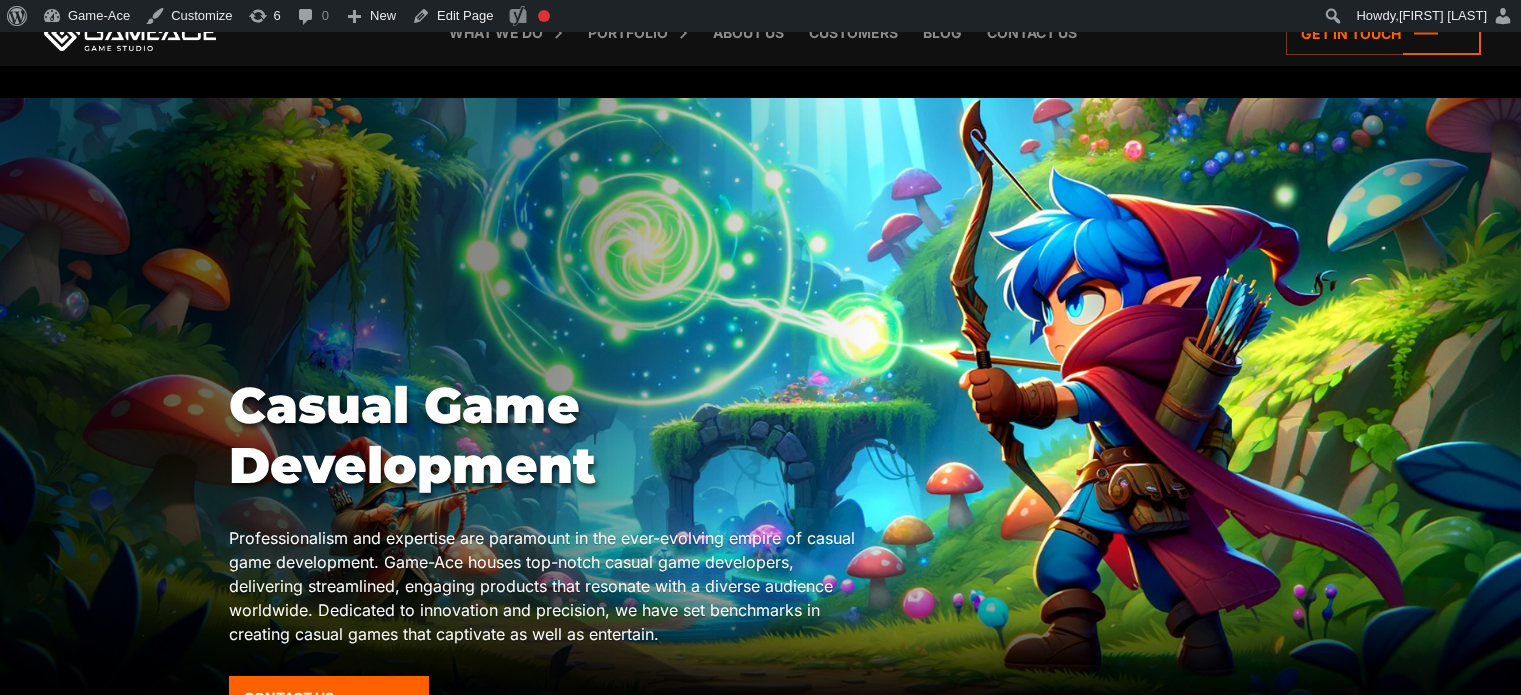 scroll, scrollTop: 0, scrollLeft: 0, axis: both 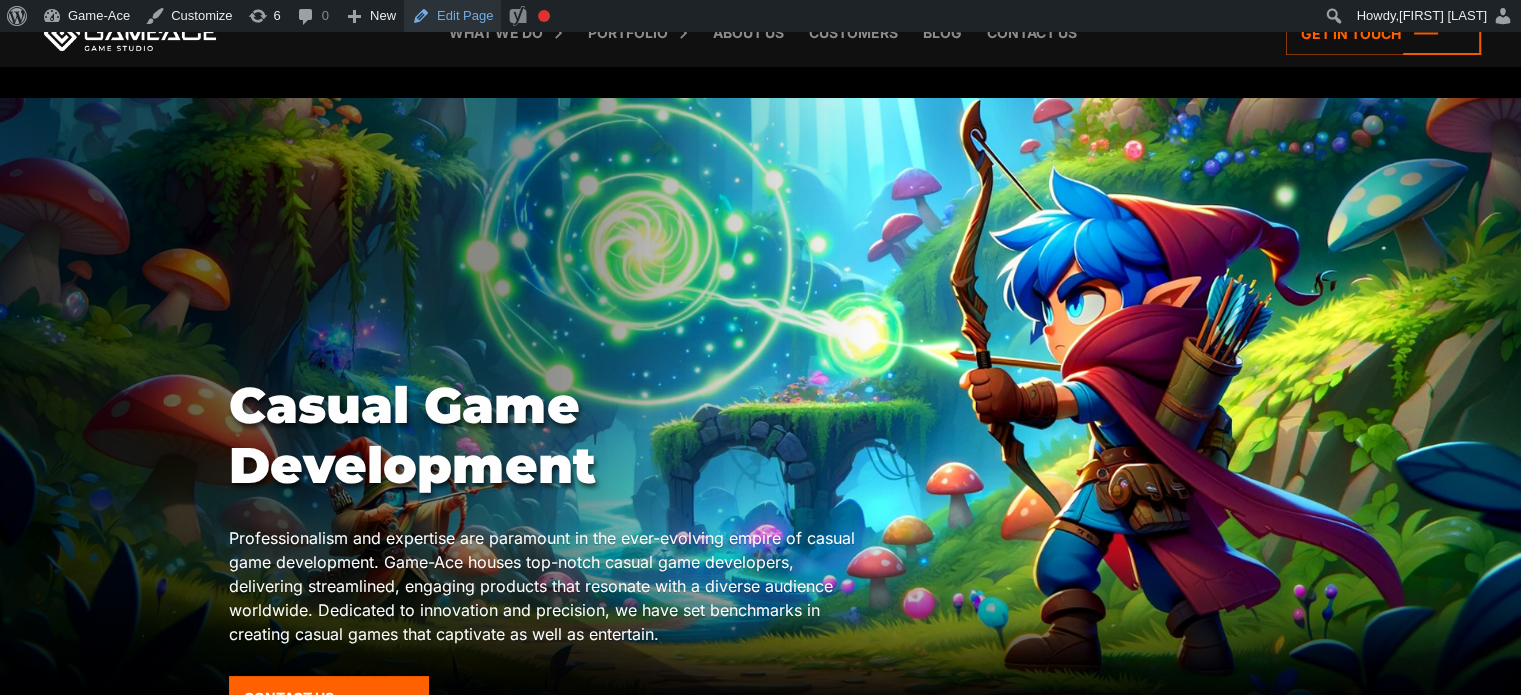 click on "Edit Page" at bounding box center [452, 16] 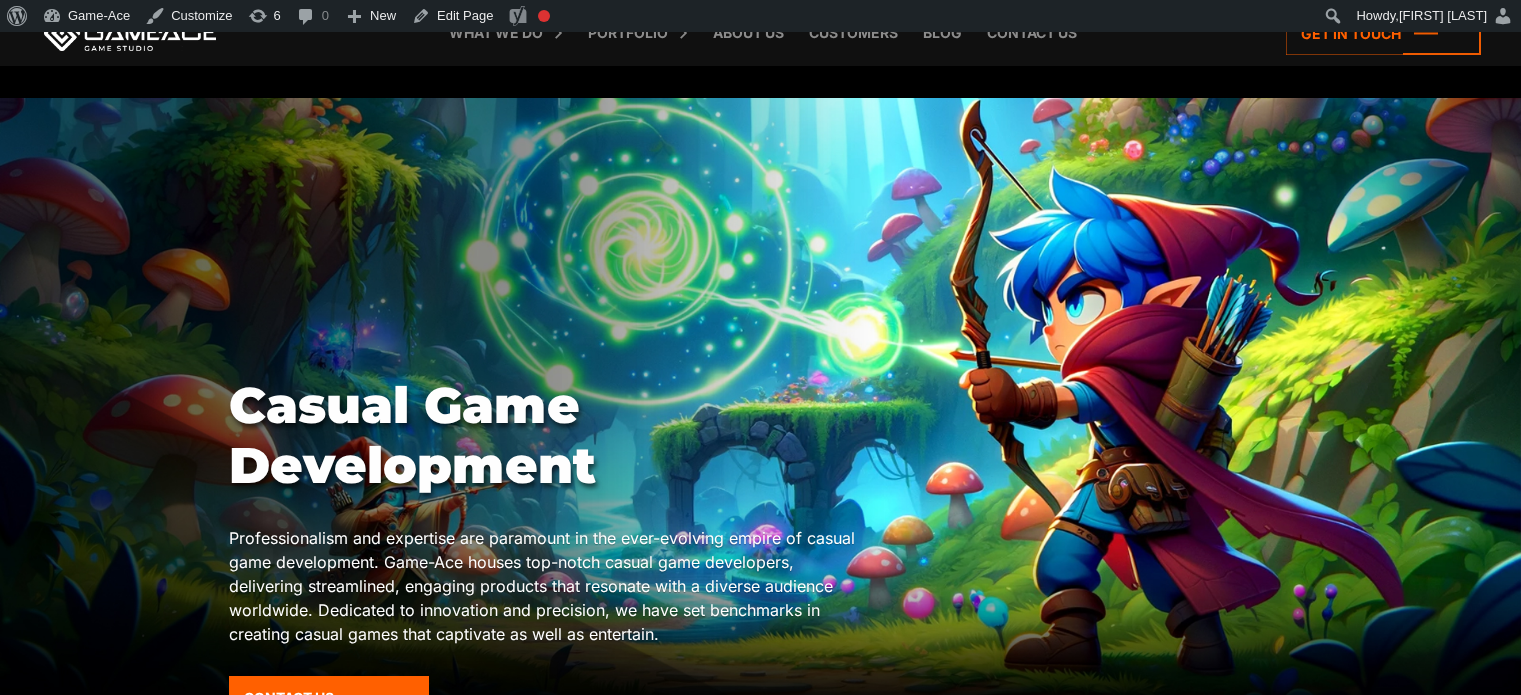 scroll, scrollTop: 0, scrollLeft: 0, axis: both 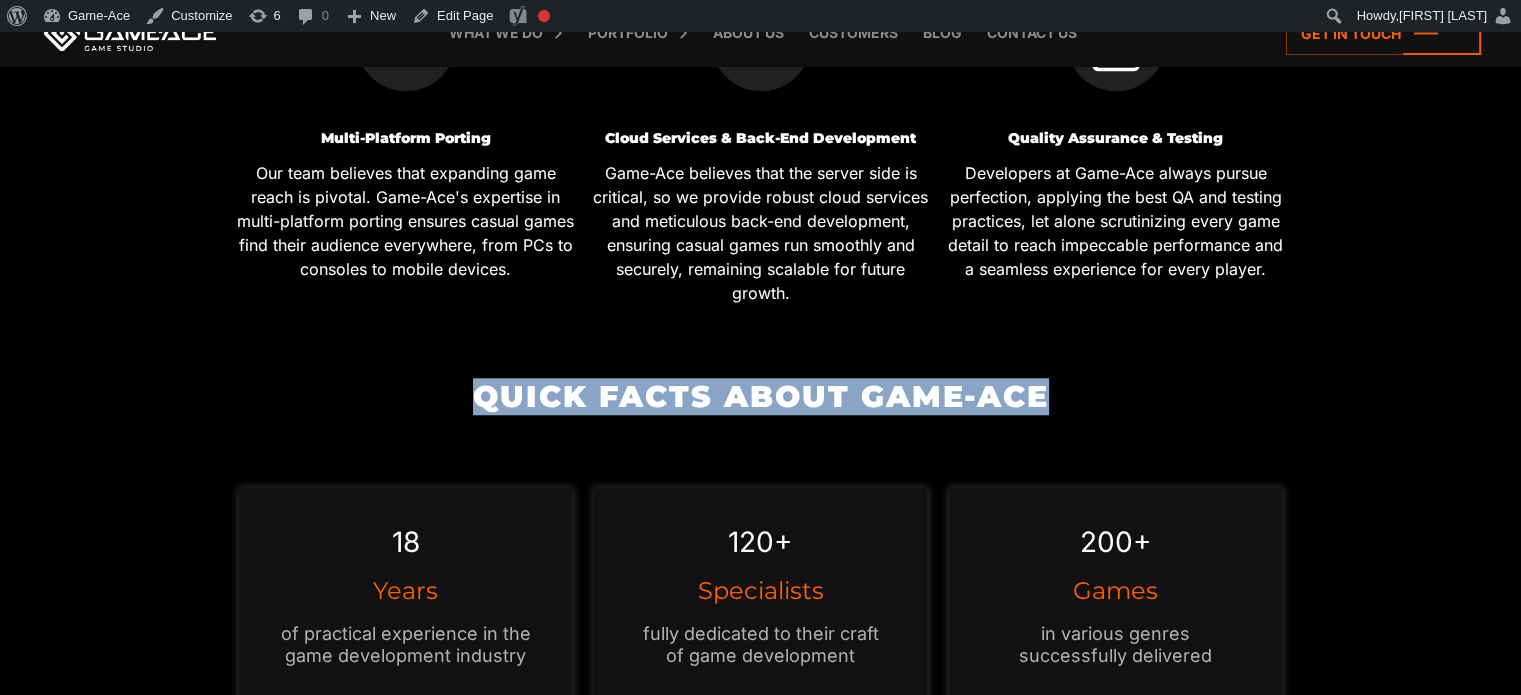drag, startPoint x: 1055, startPoint y: 387, endPoint x: 471, endPoint y: 355, distance: 584.87604 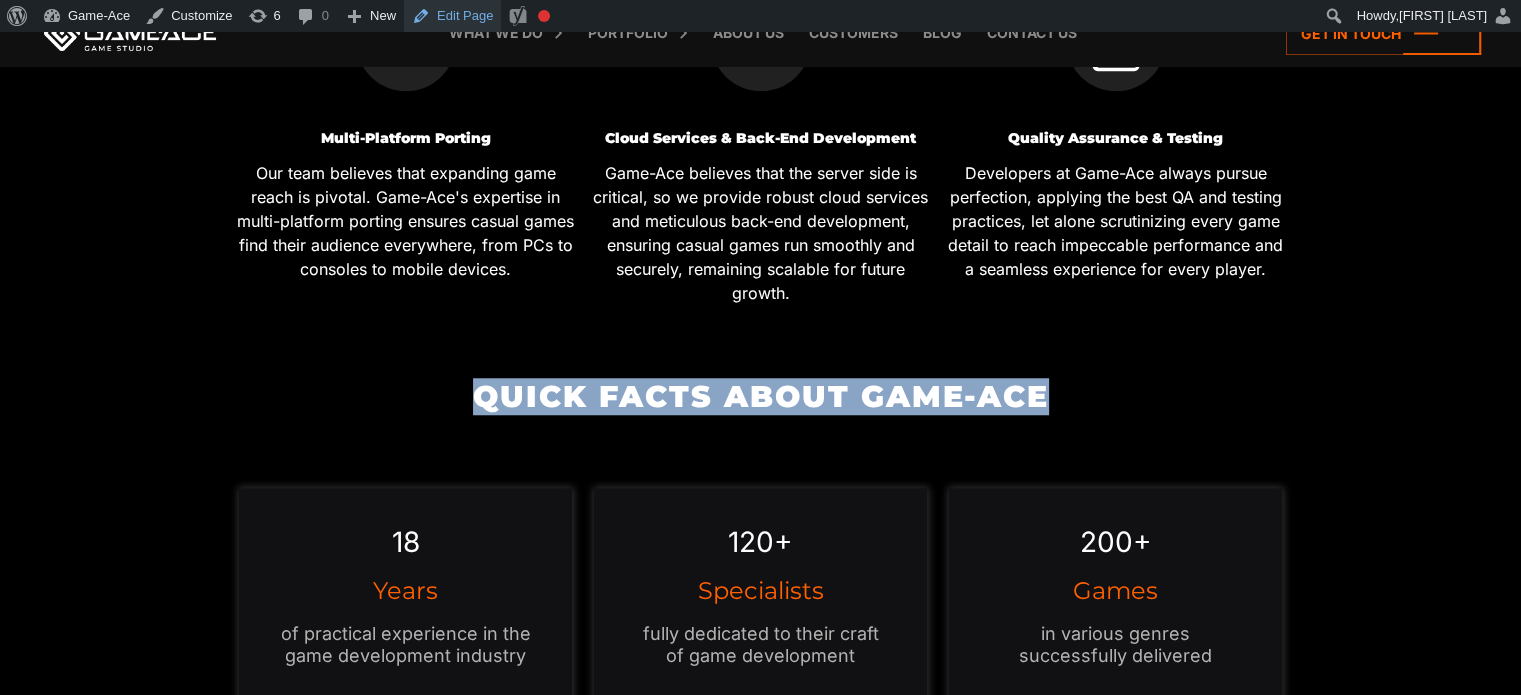 click on "Edit Page" at bounding box center (452, 16) 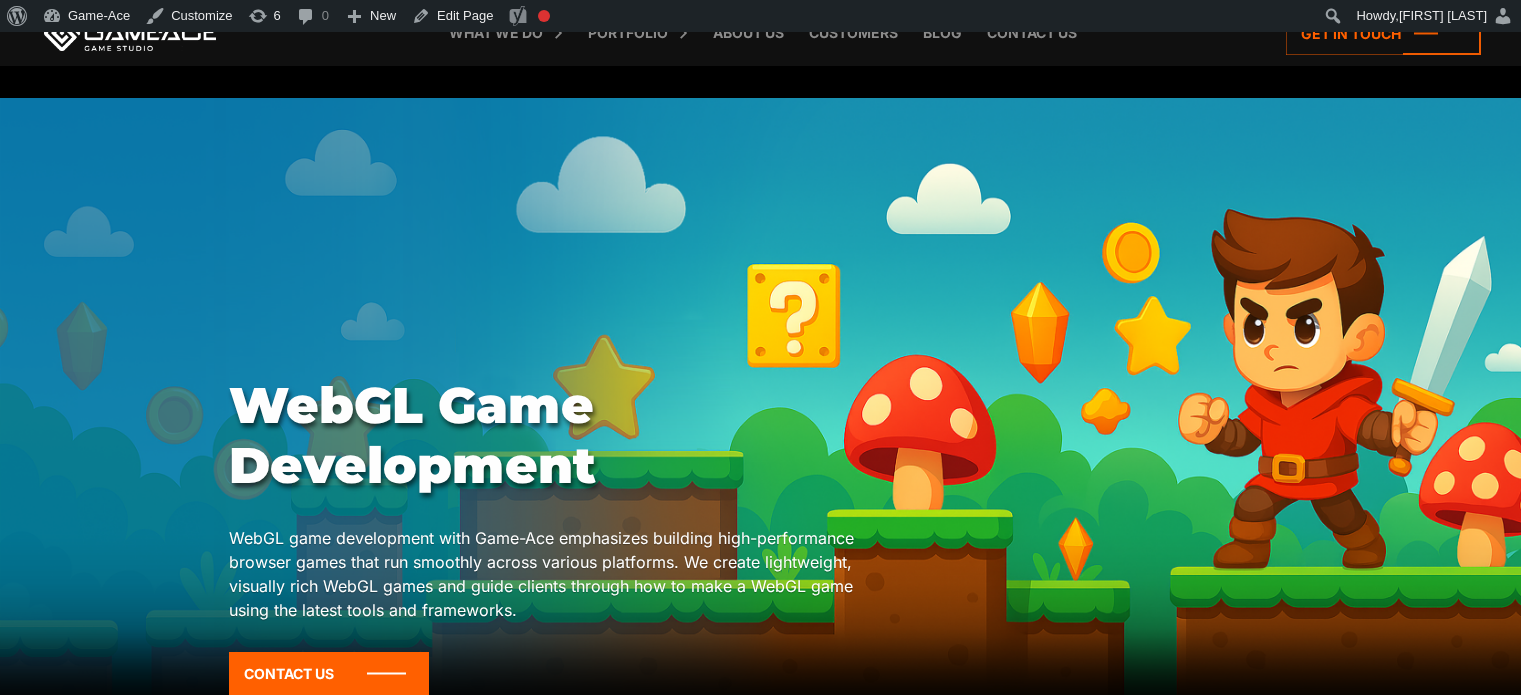scroll, scrollTop: 1022, scrollLeft: 0, axis: vertical 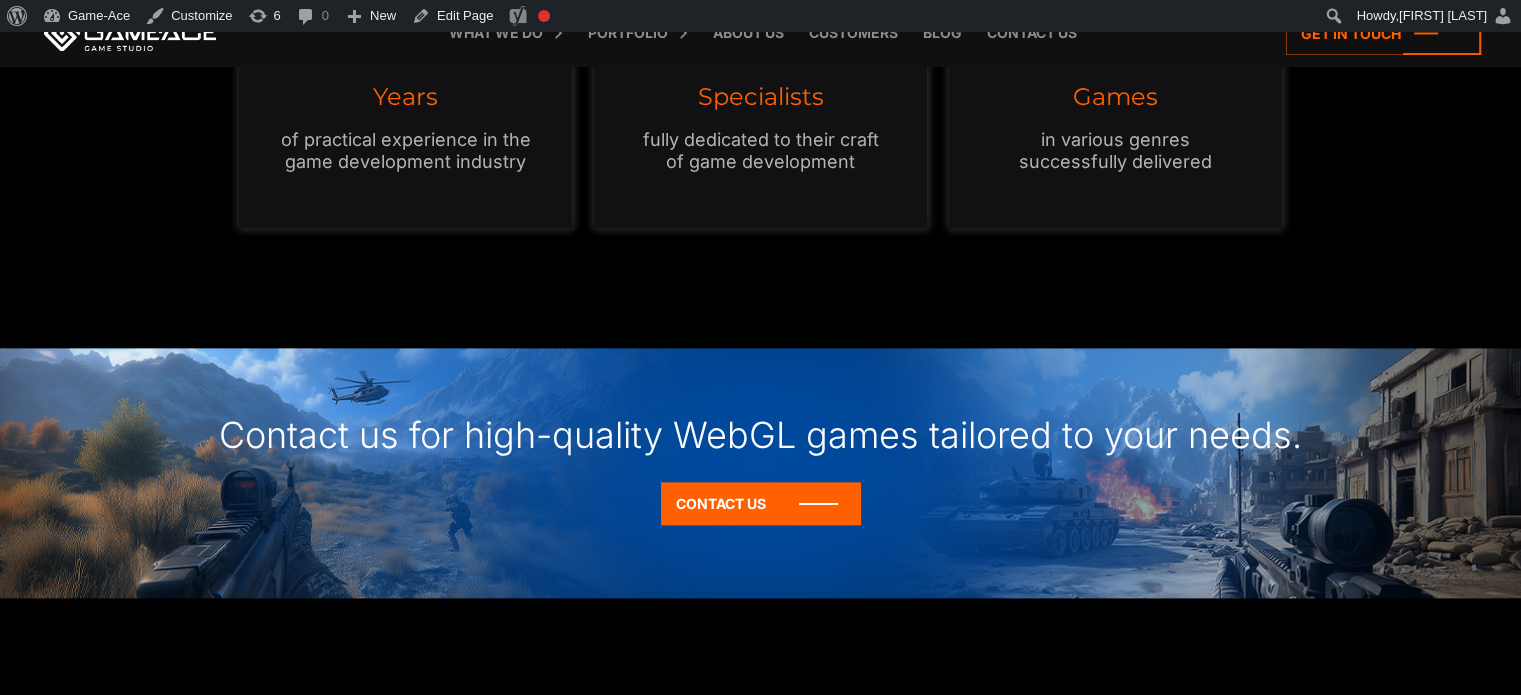 click on "Contact us for high-quality WebGL games tailored to your needs." at bounding box center (760, 415) 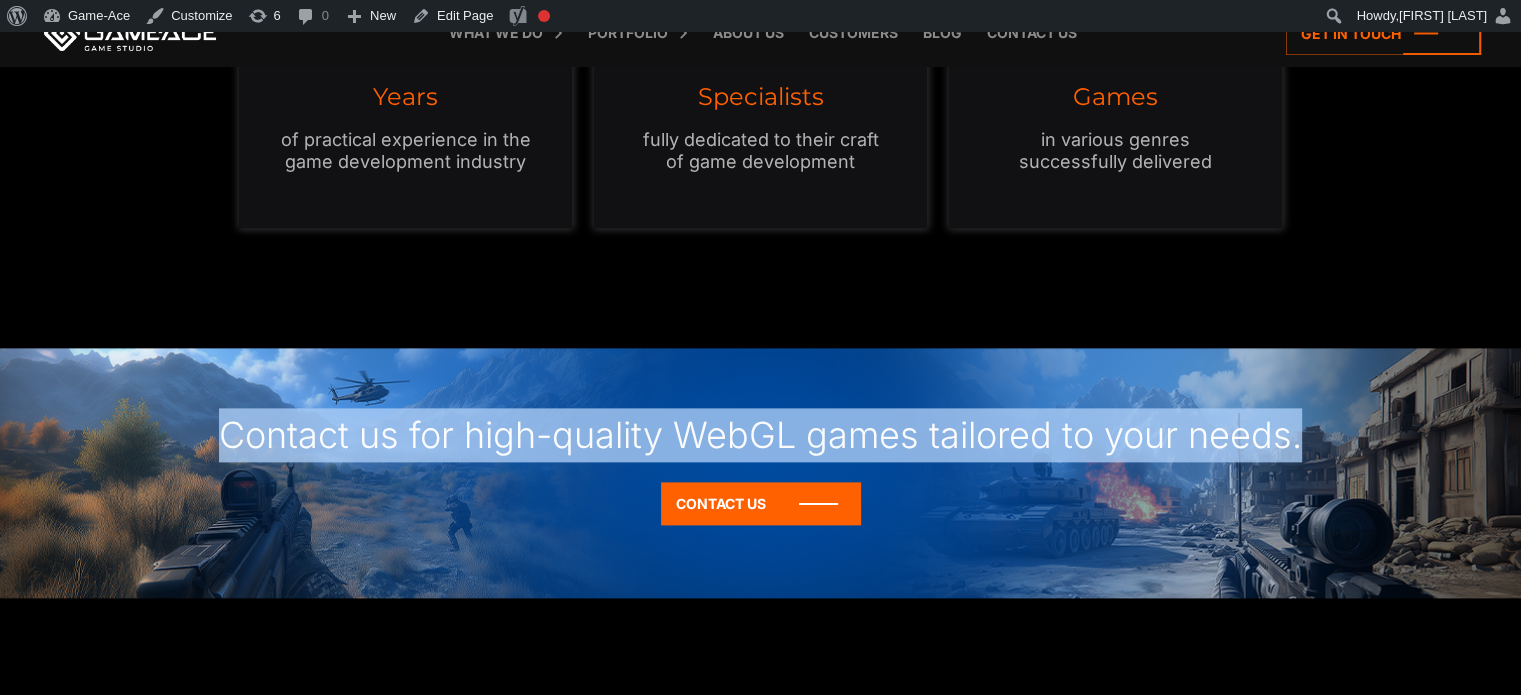 drag, startPoint x: 1304, startPoint y: 433, endPoint x: 192, endPoint y: 461, distance: 1112.3524 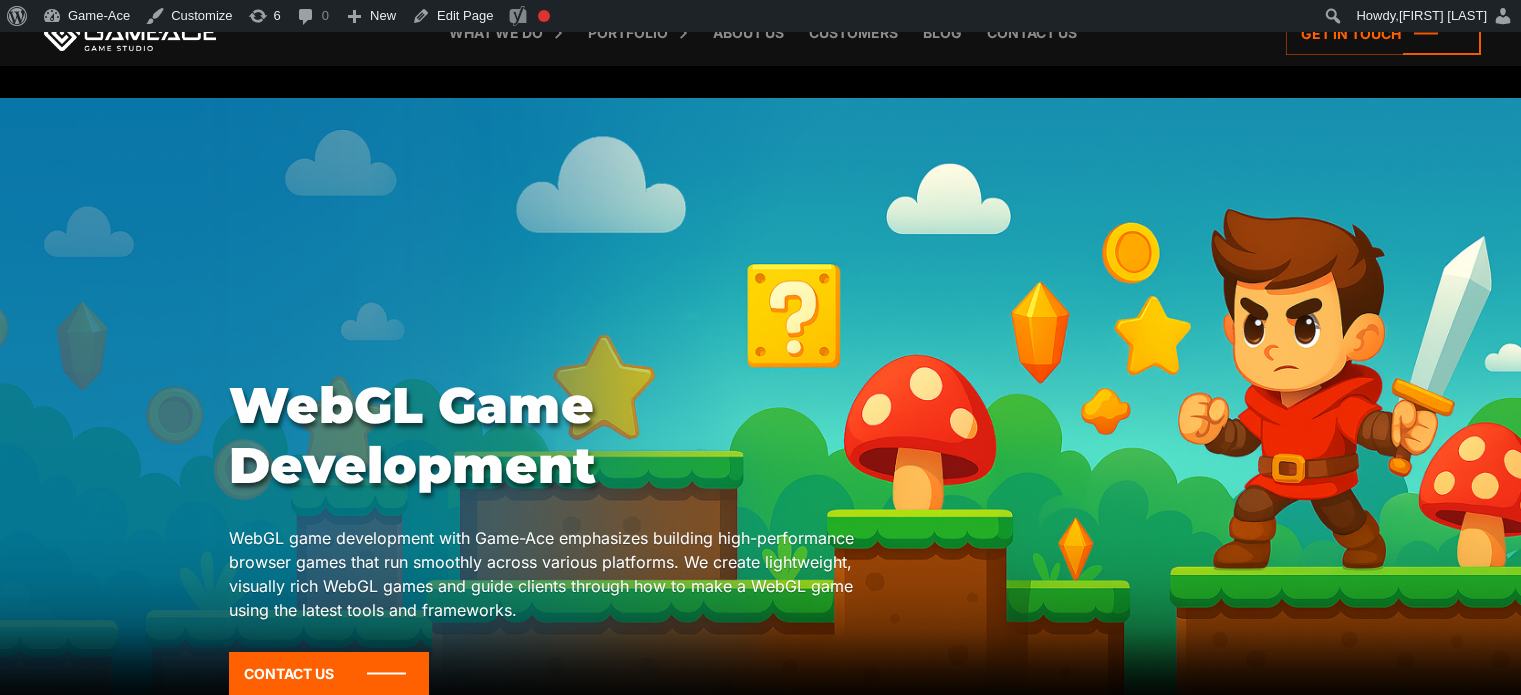 scroll, scrollTop: 1131, scrollLeft: 0, axis: vertical 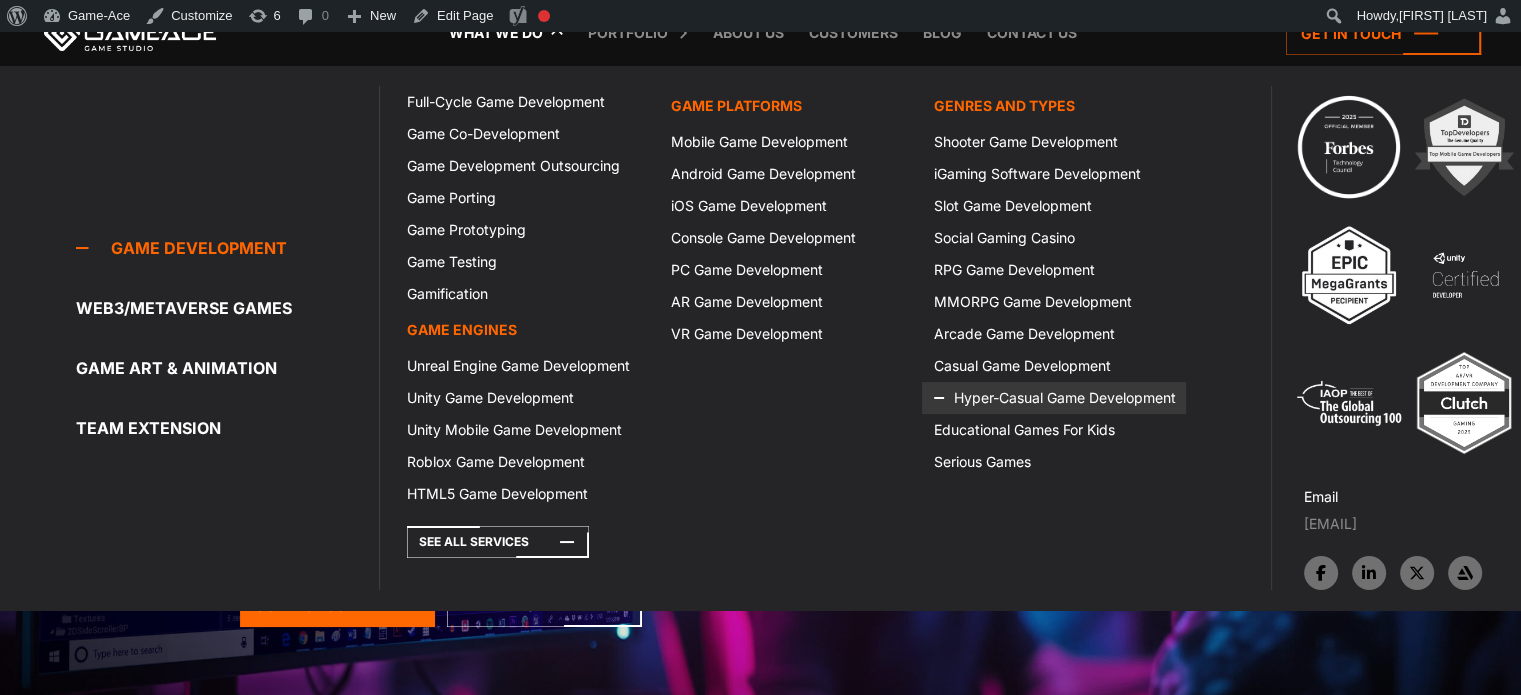 click on "Hyper-Casual Game Development" at bounding box center [1053, 398] 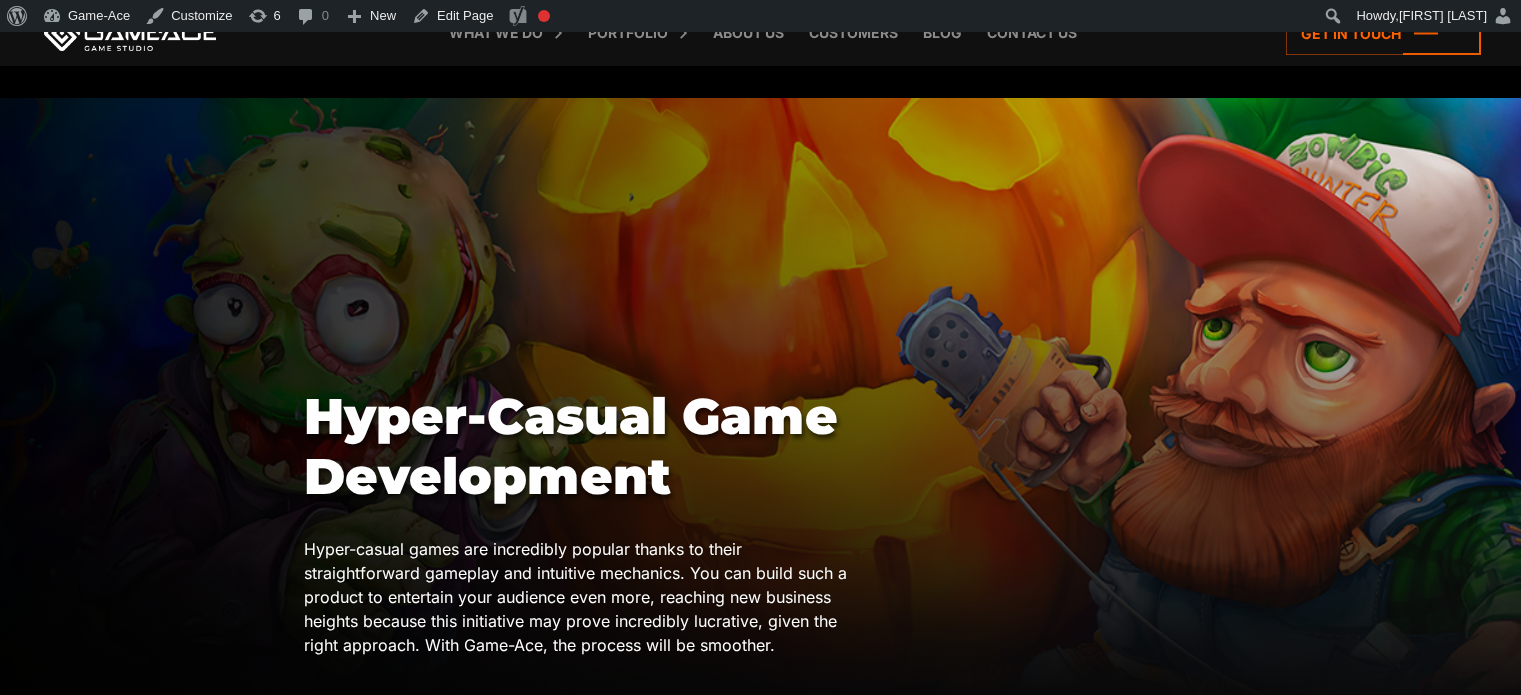 scroll, scrollTop: 1188, scrollLeft: 0, axis: vertical 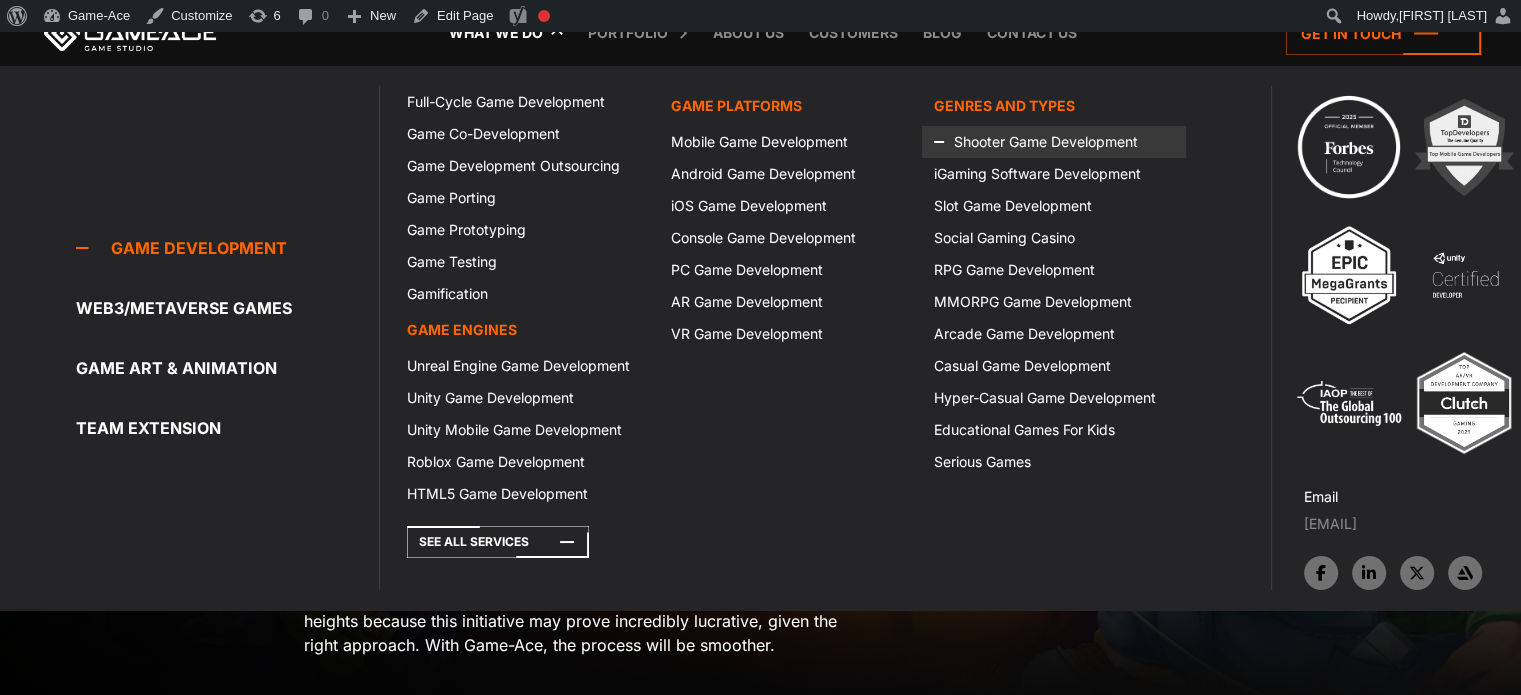 click on "Shooter Game Development" at bounding box center (1053, 142) 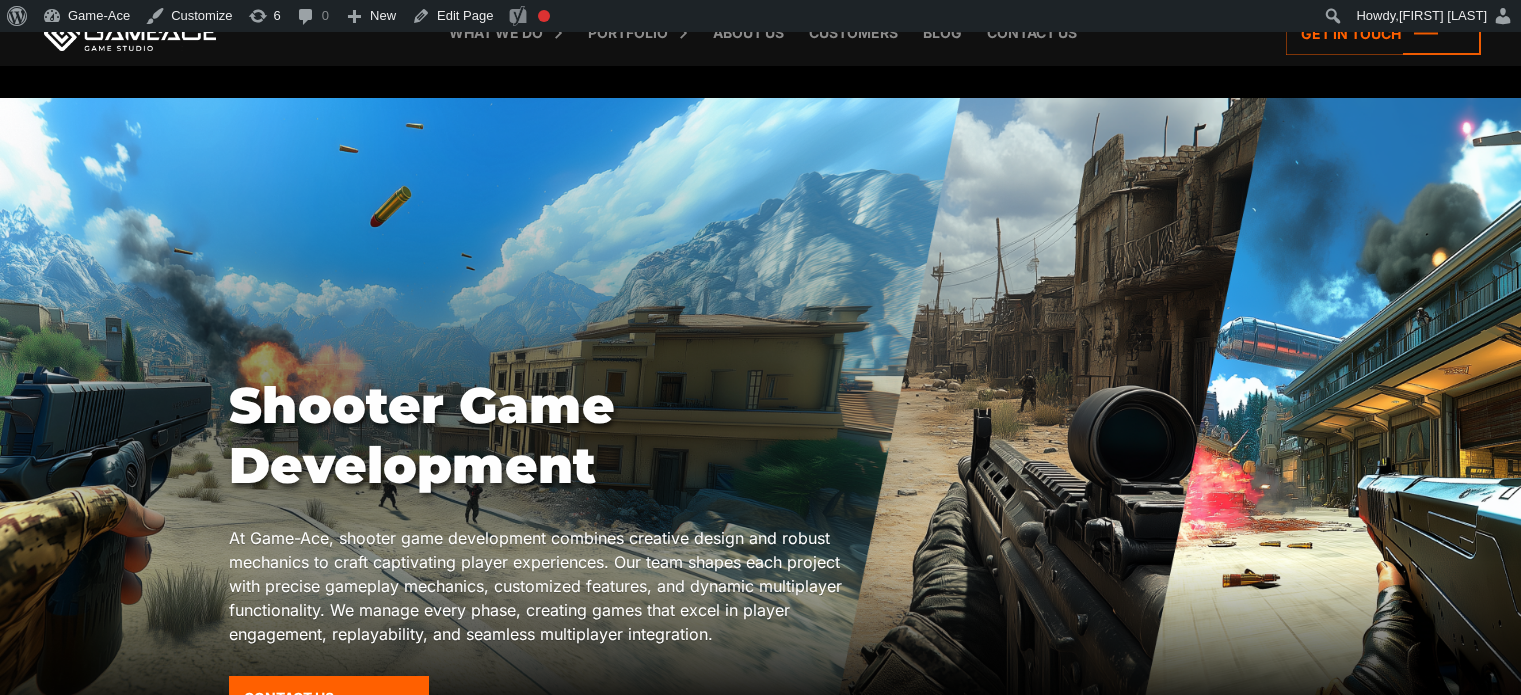 scroll, scrollTop: 0, scrollLeft: 0, axis: both 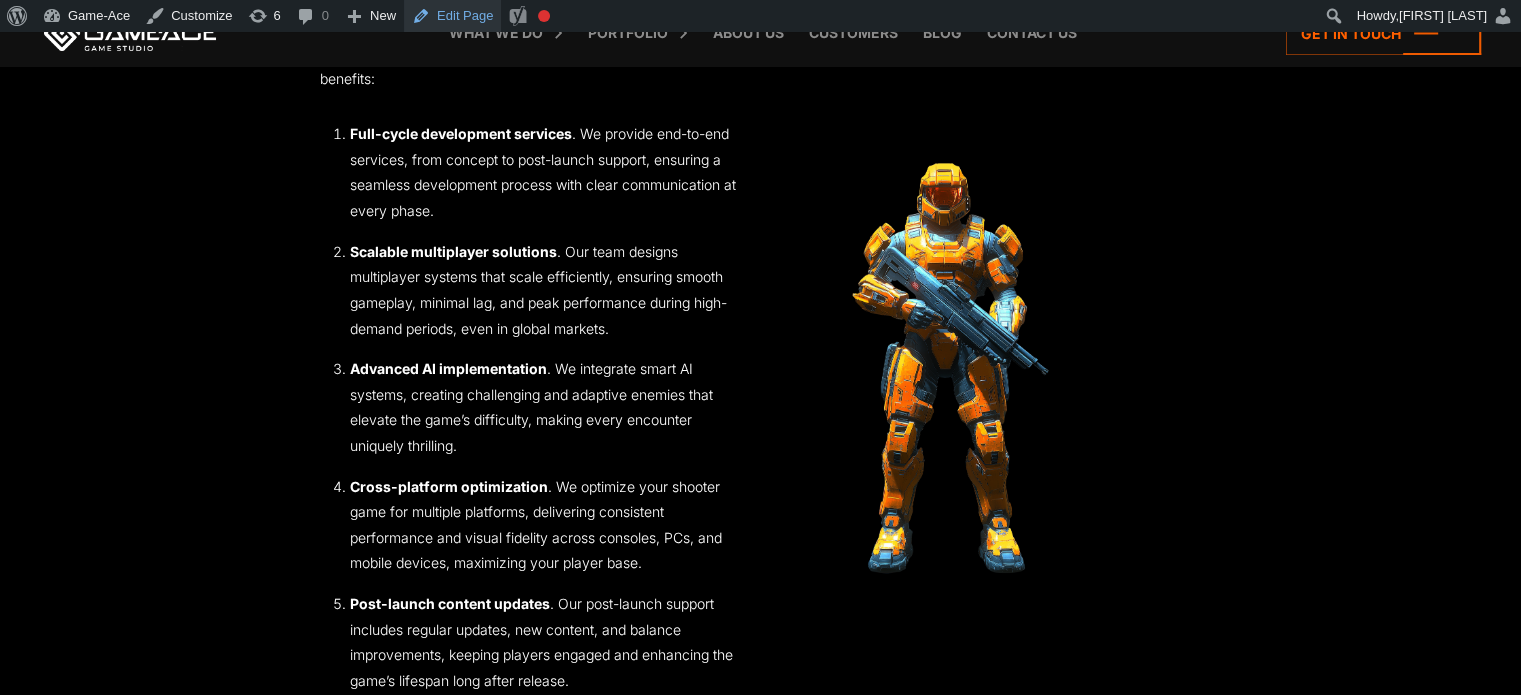 click on "Edit Page" at bounding box center (452, 16) 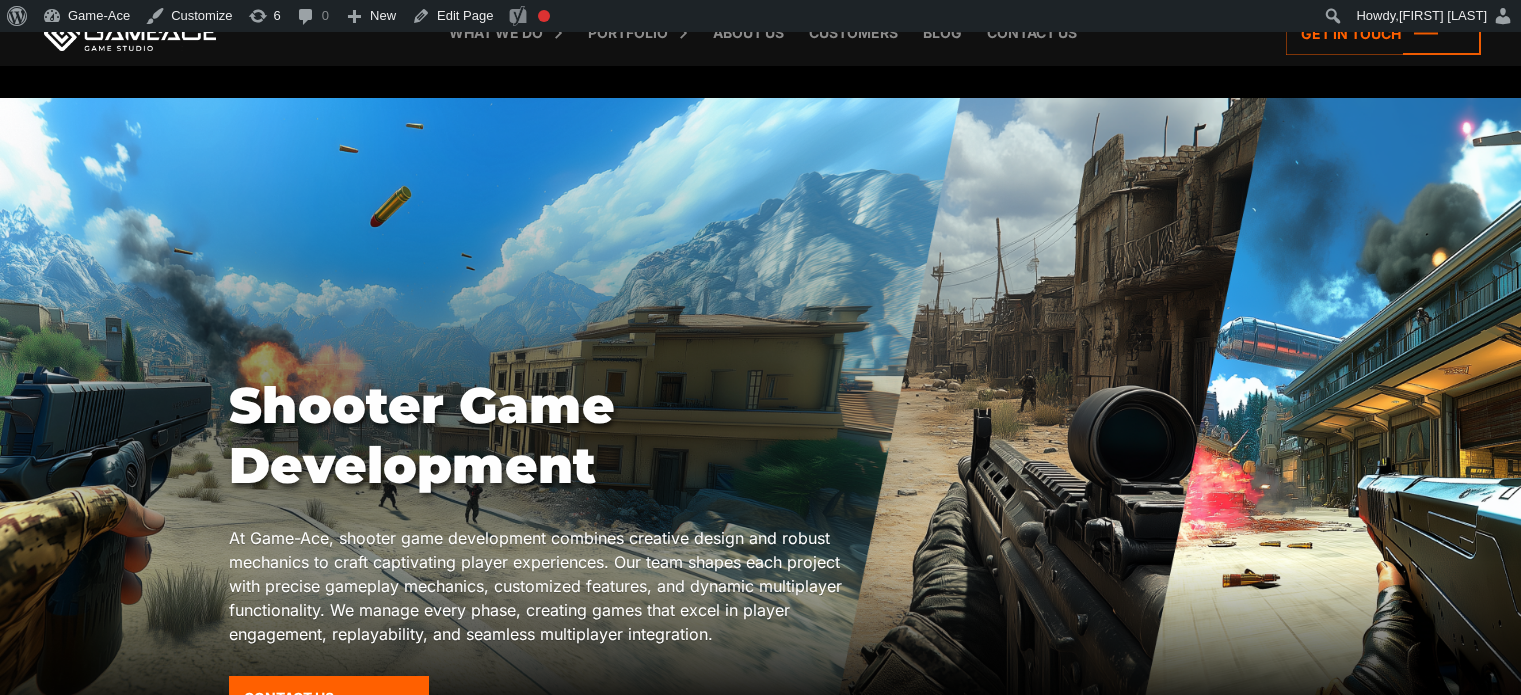 scroll, scrollTop: 2643, scrollLeft: 0, axis: vertical 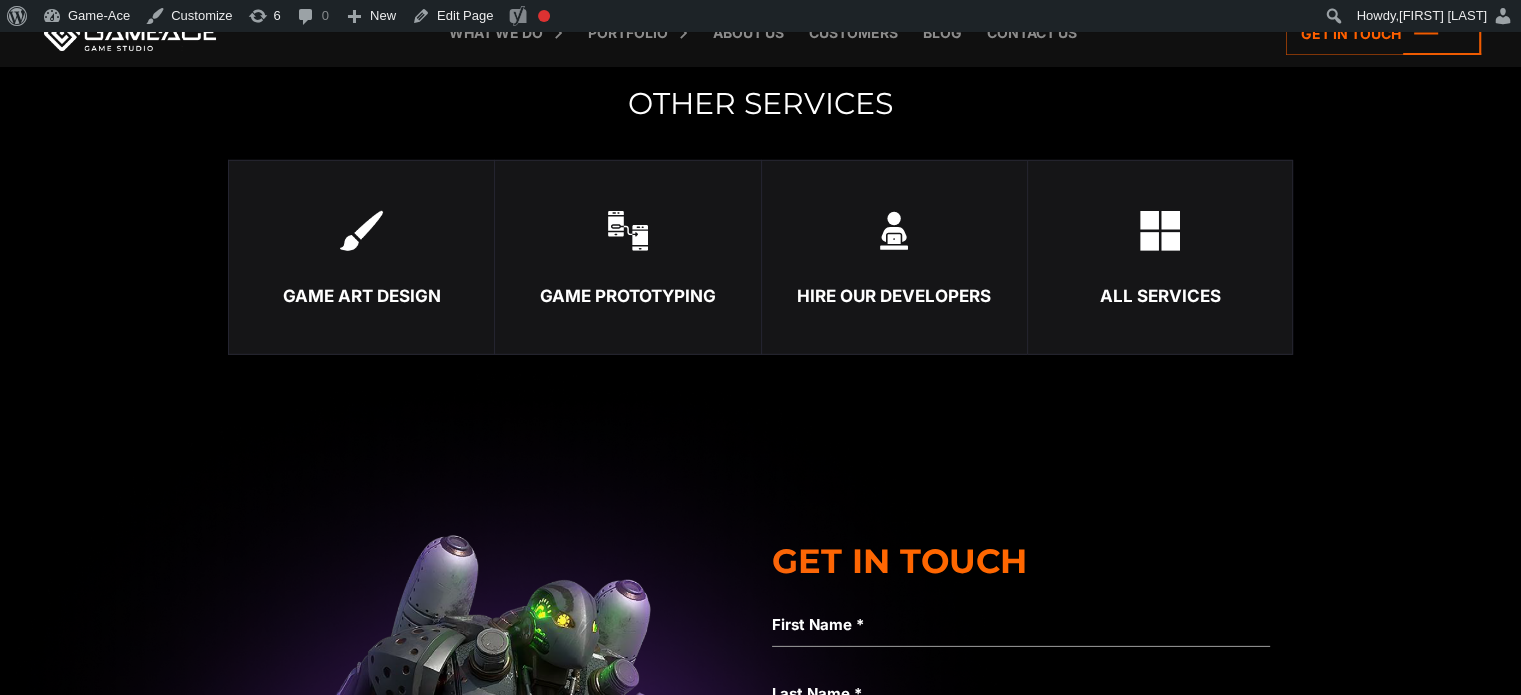 click on "Game Prototyping" at bounding box center [627, 296] 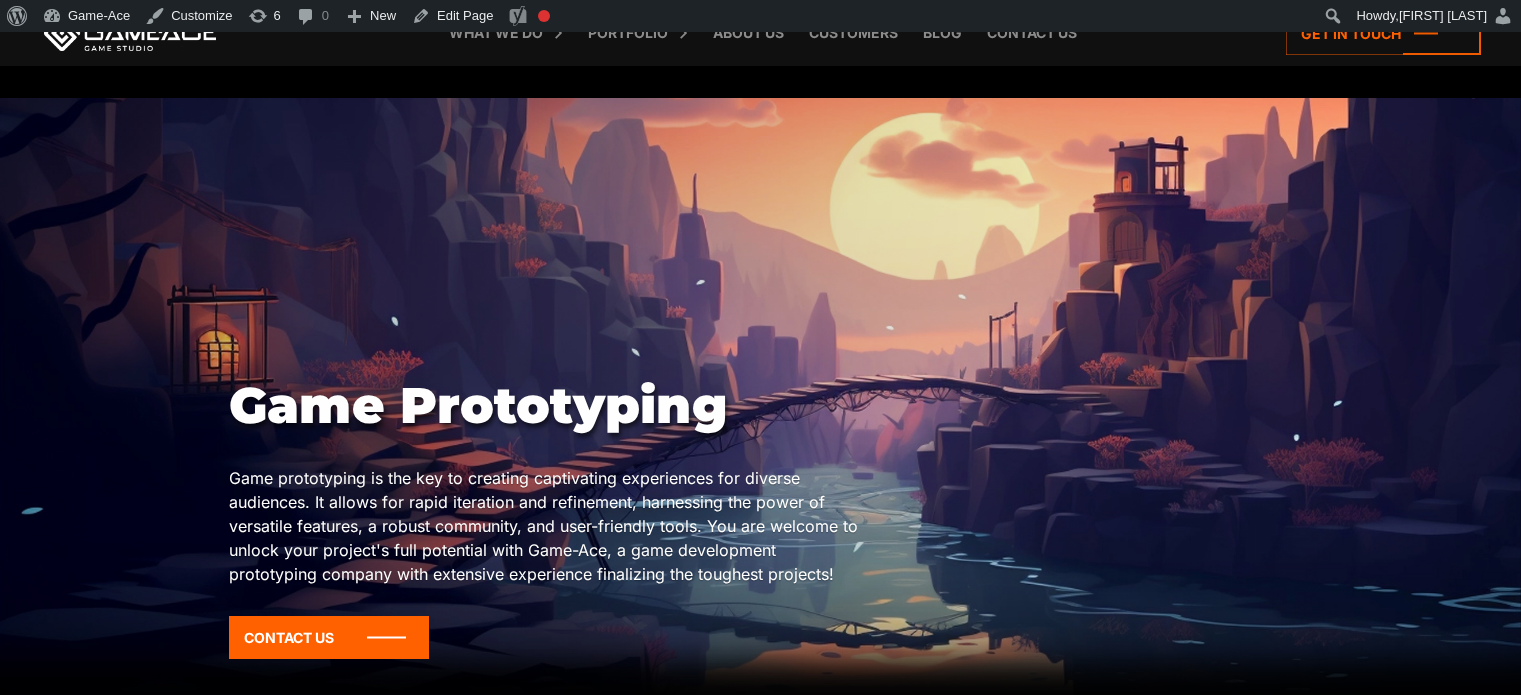 scroll, scrollTop: 0, scrollLeft: 0, axis: both 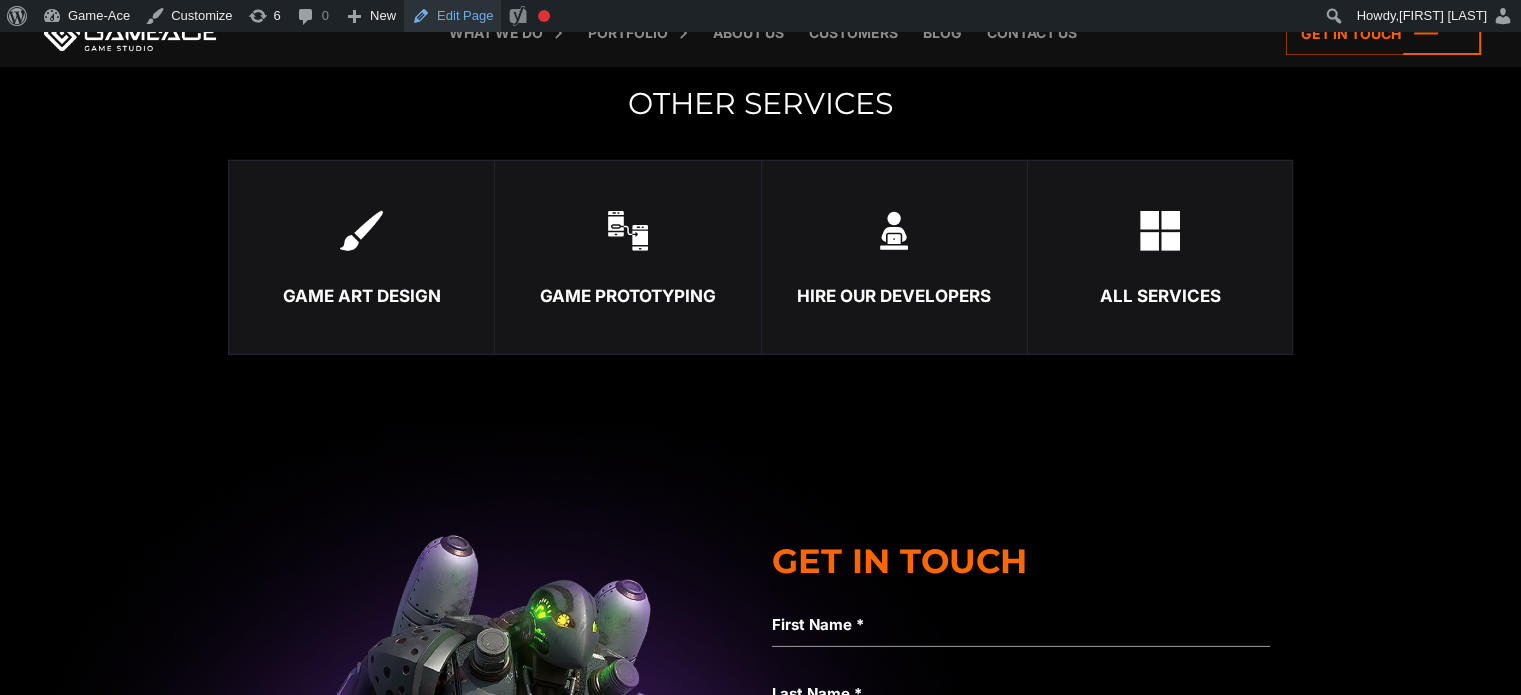 click on "Edit Page" at bounding box center [452, 16] 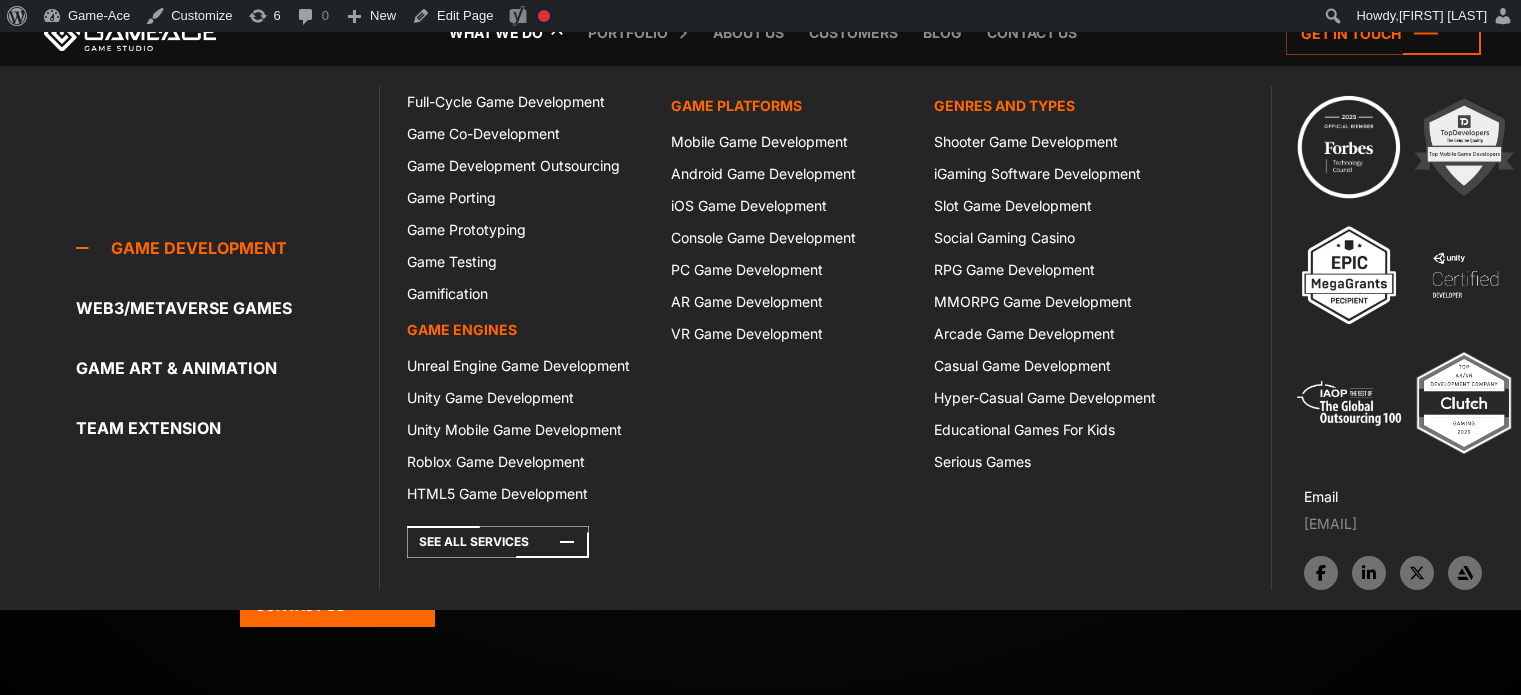 scroll, scrollTop: 0, scrollLeft: 0, axis: both 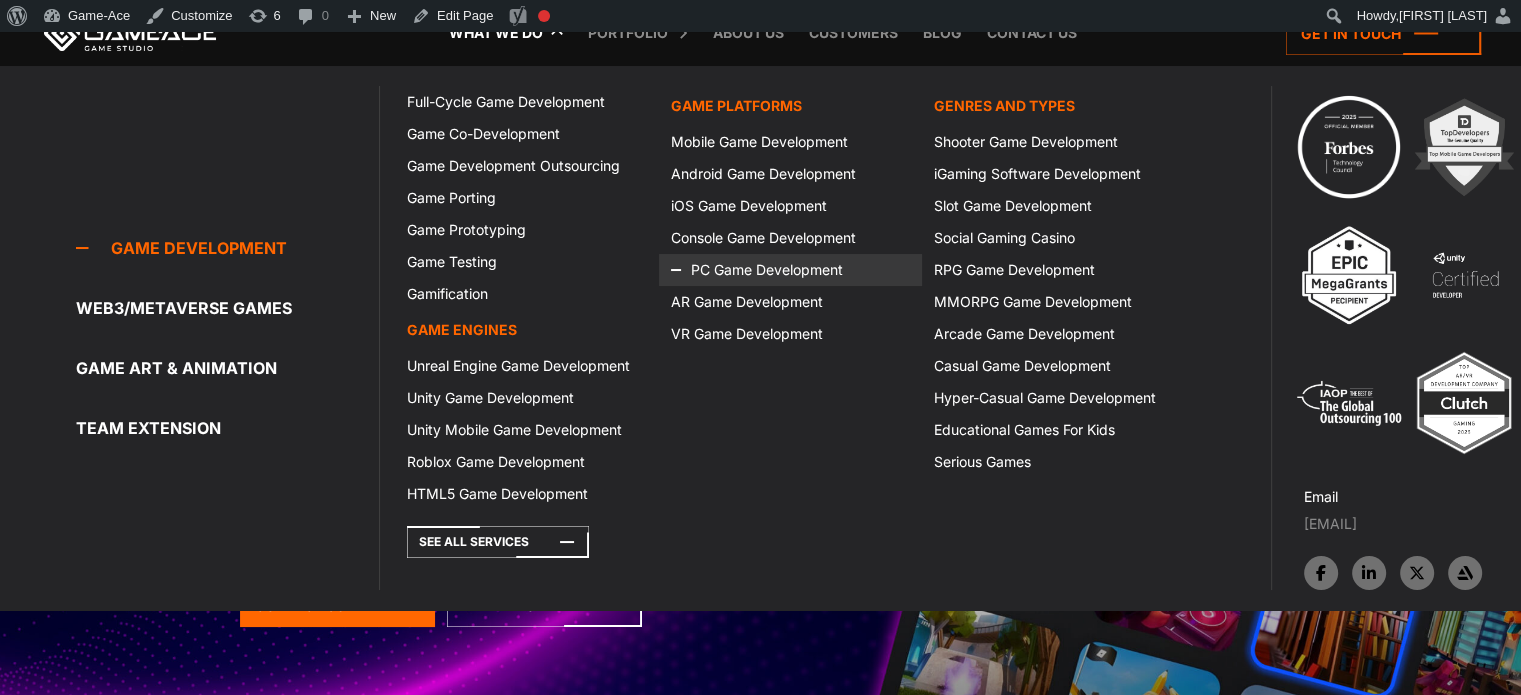 click on "PC Game Development" at bounding box center (790, 270) 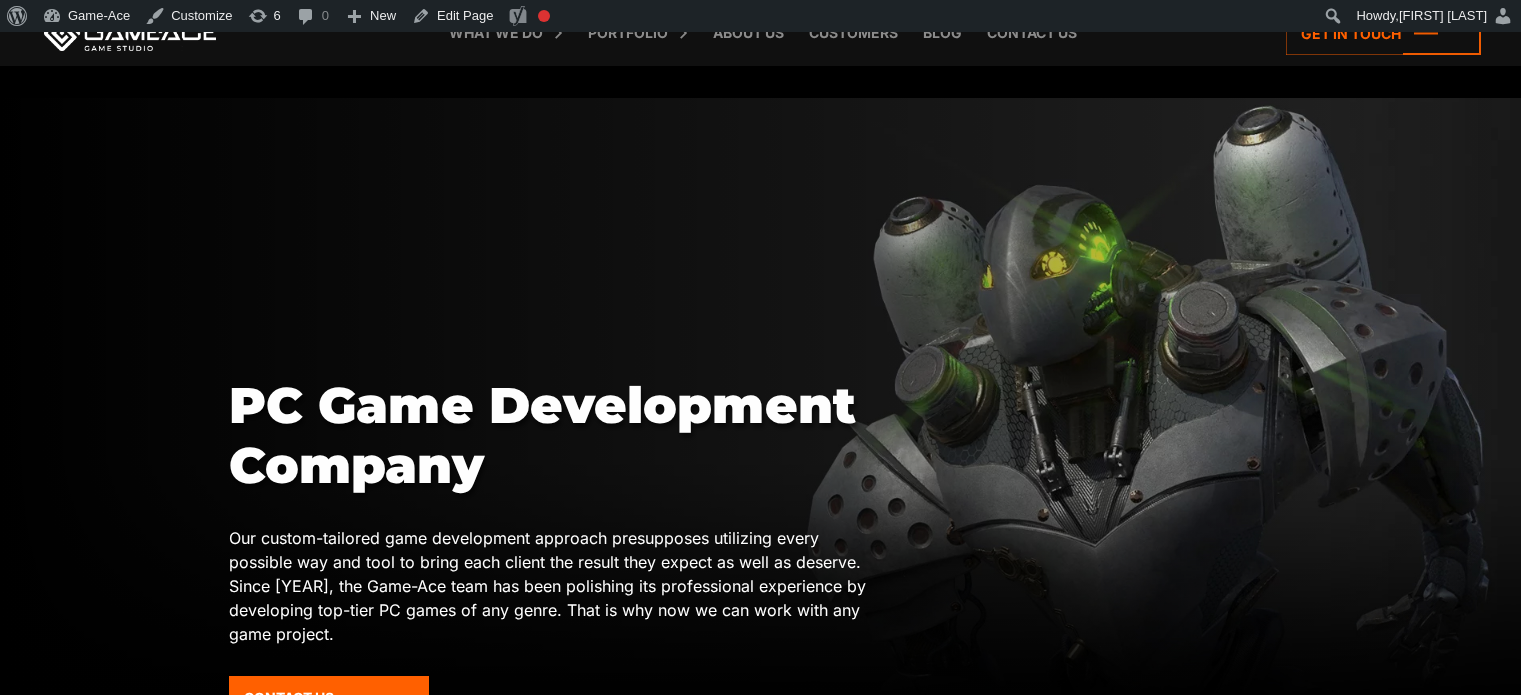 scroll, scrollTop: 0, scrollLeft: 0, axis: both 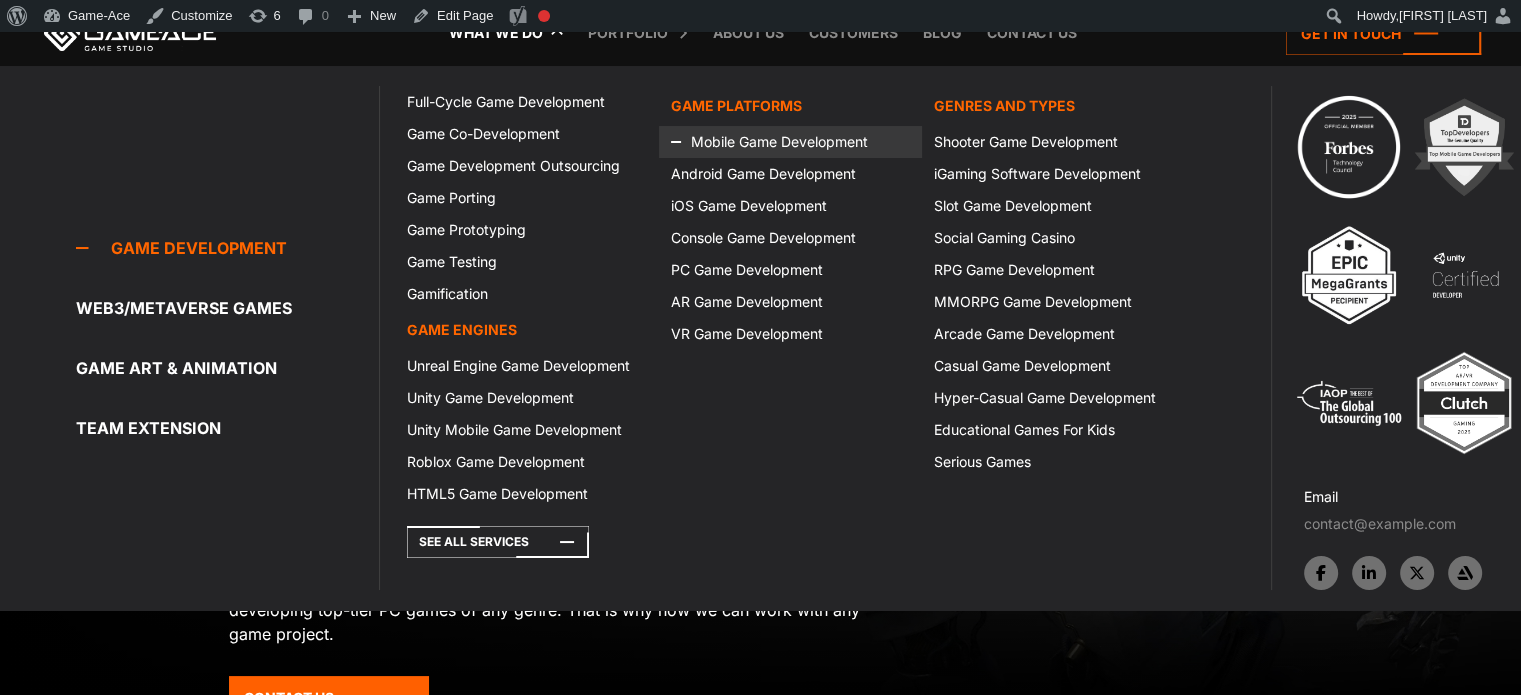 click on "Mobile Game Development" at bounding box center [790, 142] 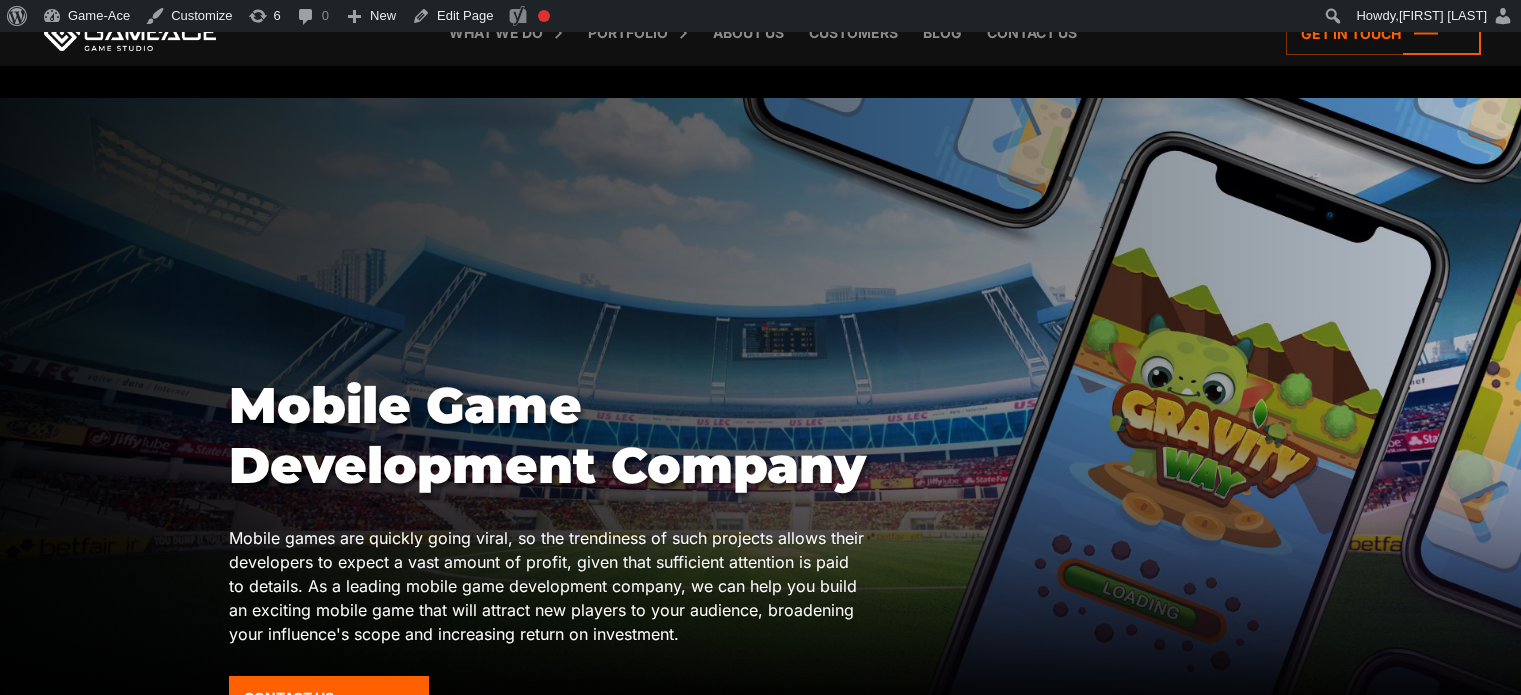 scroll, scrollTop: 0, scrollLeft: 0, axis: both 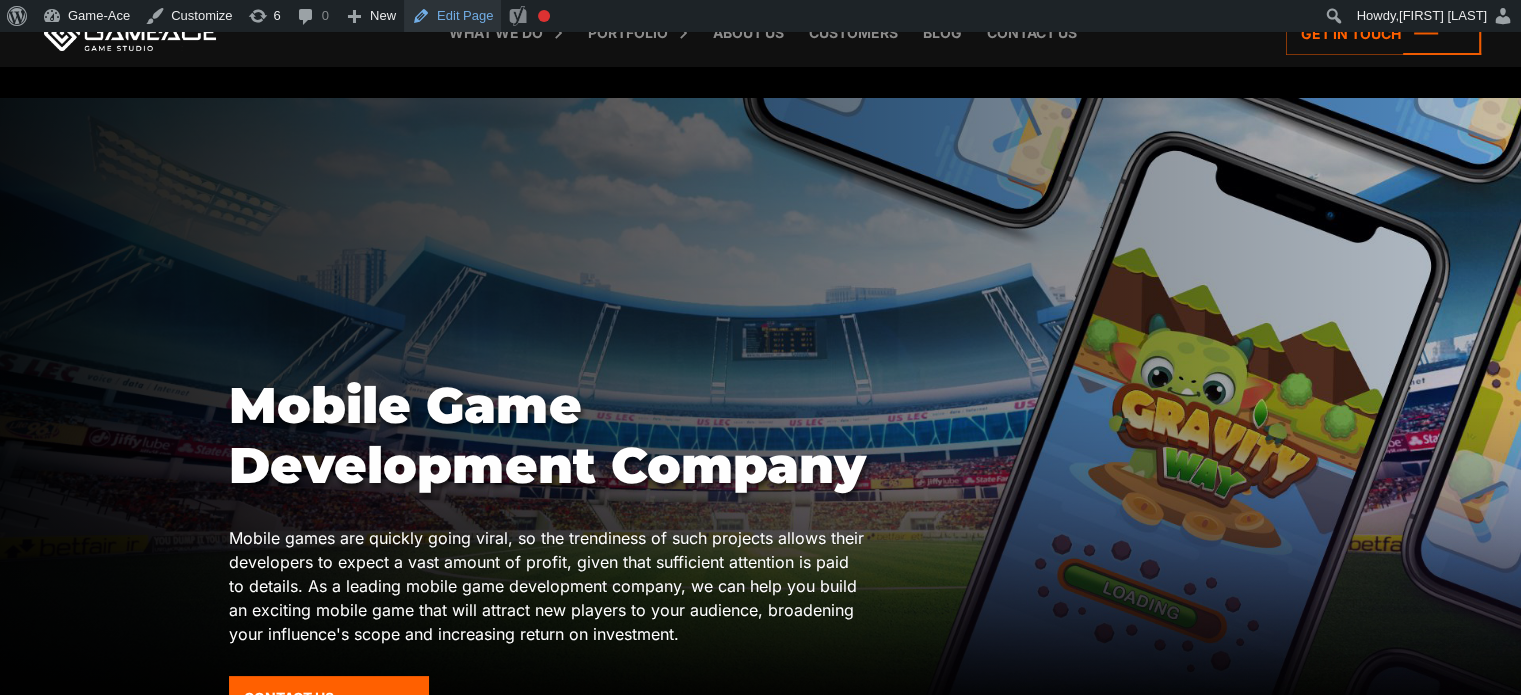 click on "Edit Page" at bounding box center (452, 16) 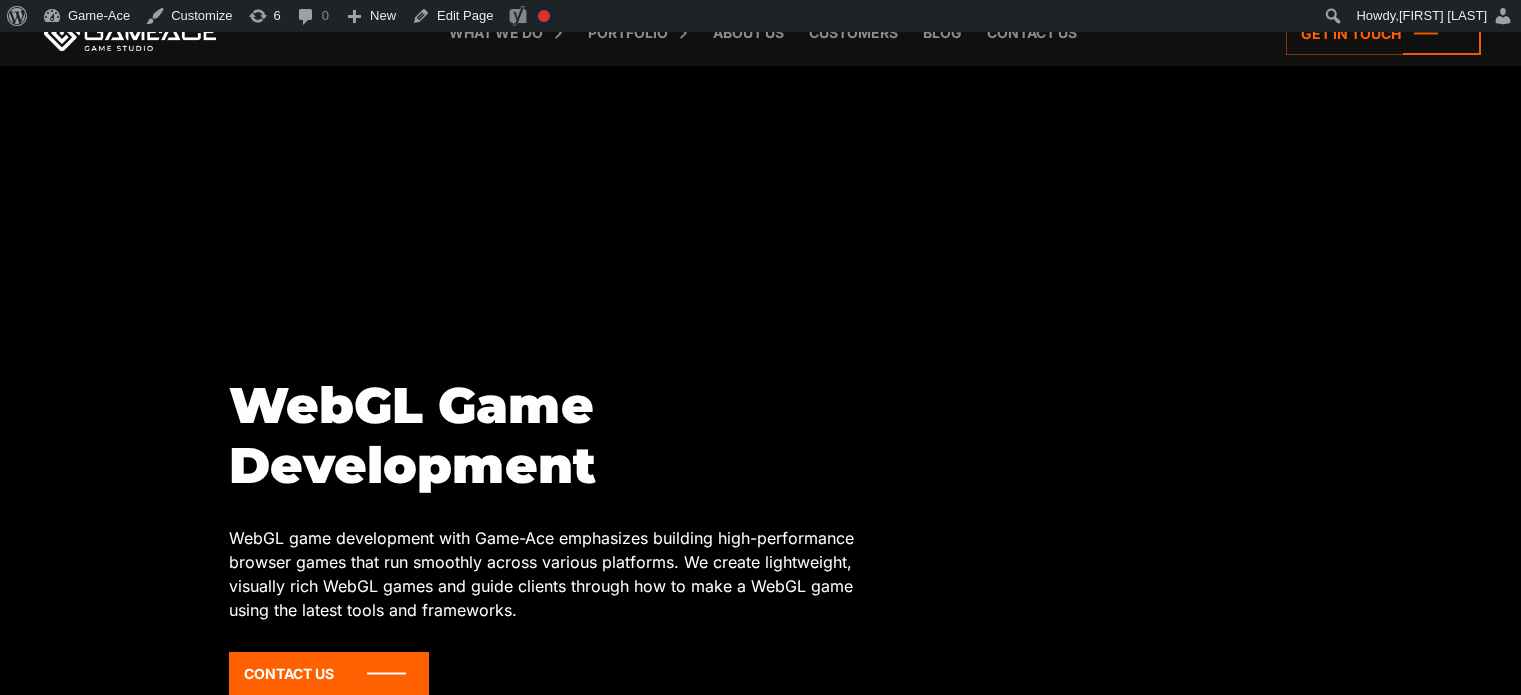 scroll, scrollTop: 0, scrollLeft: 0, axis: both 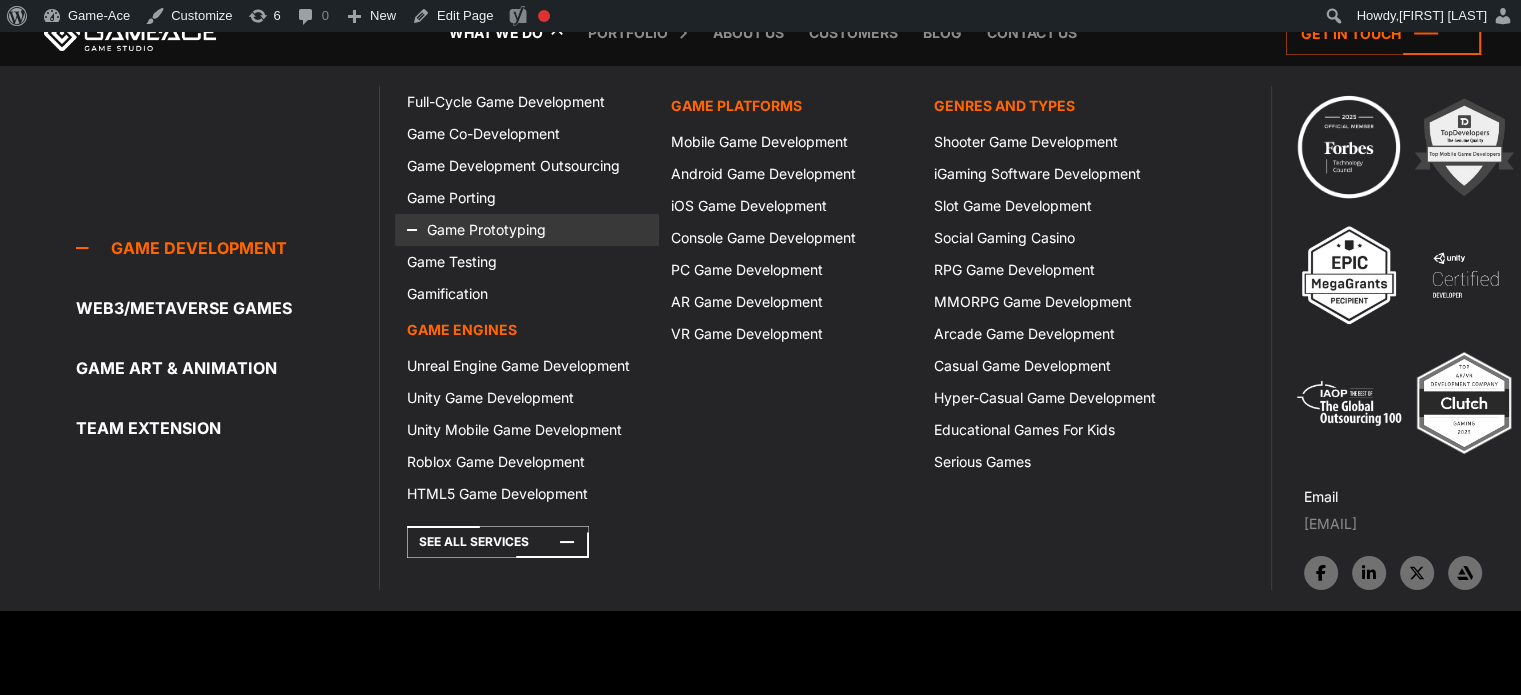 click on "Game Prototyping" at bounding box center [526, 230] 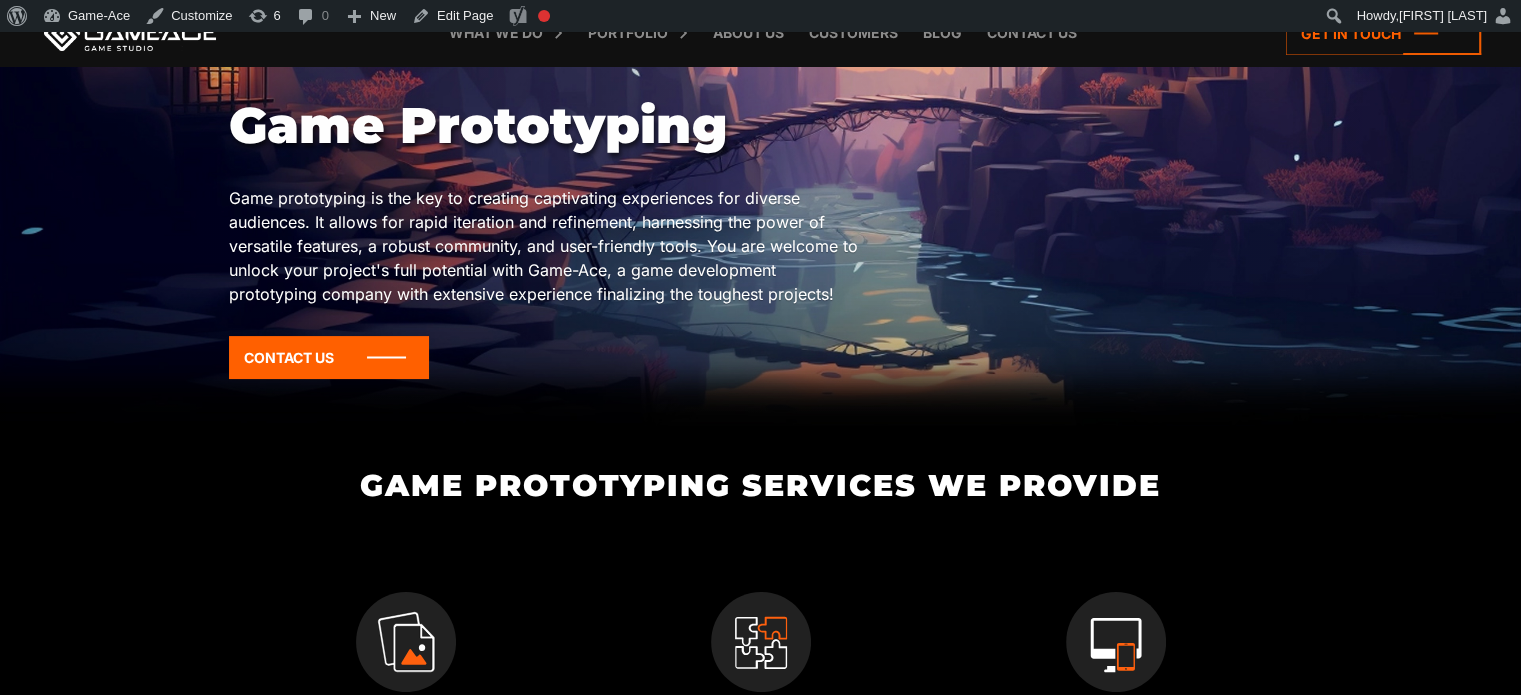 scroll, scrollTop: 736, scrollLeft: 0, axis: vertical 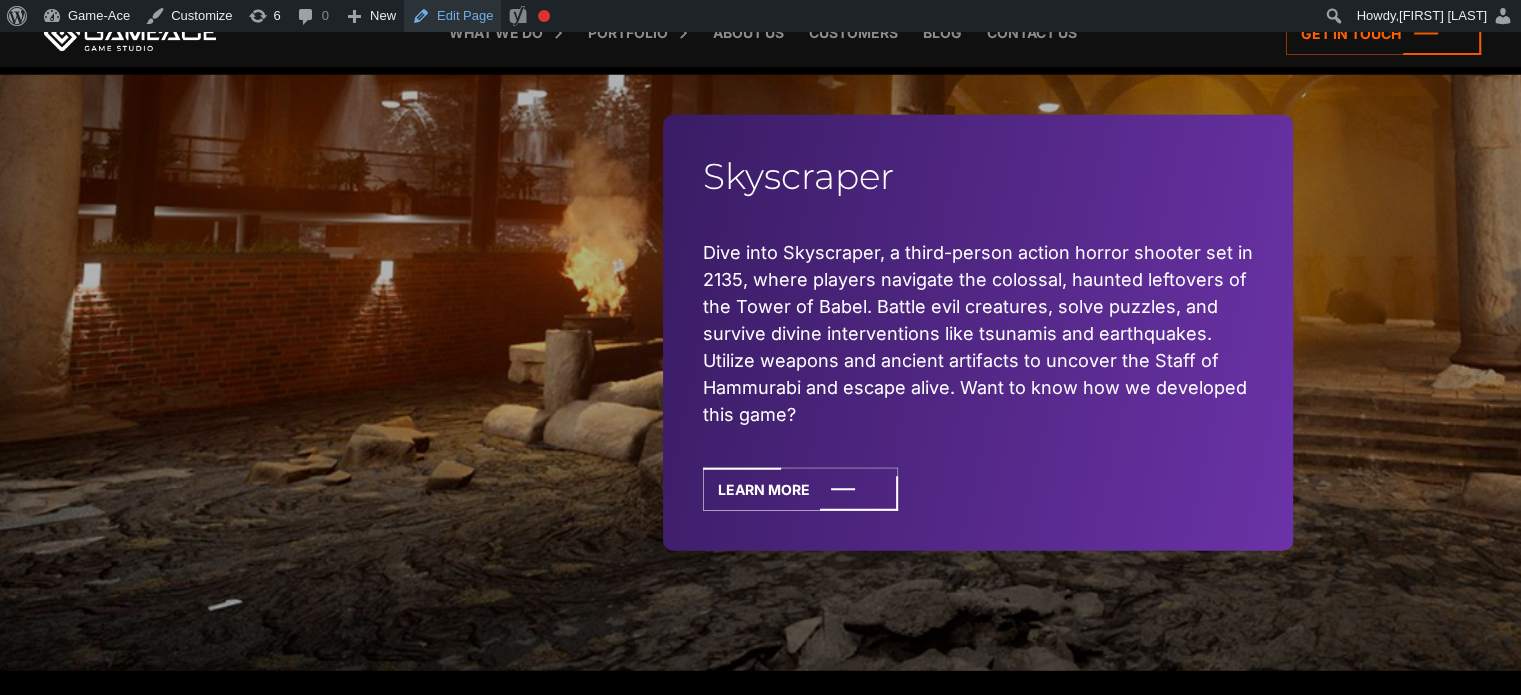 click on "Edit Page" at bounding box center (452, 16) 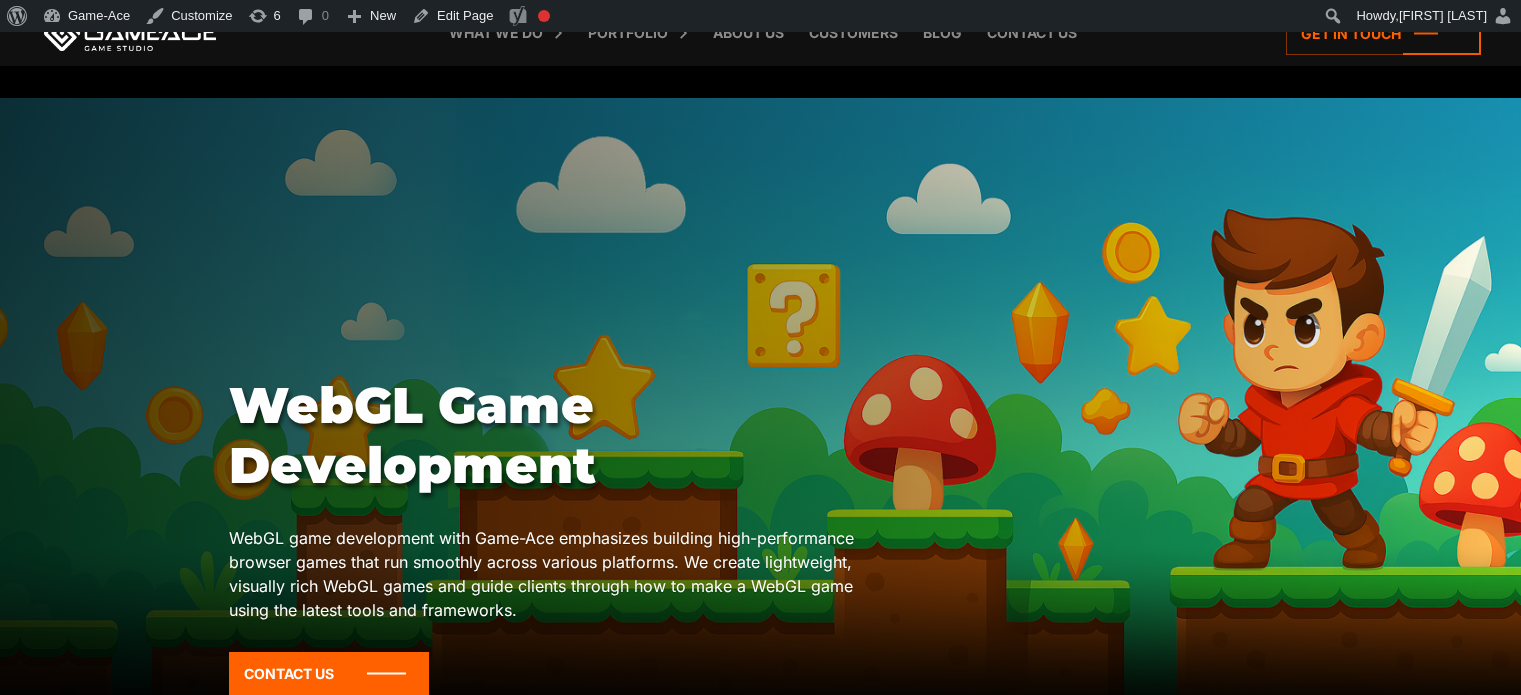 scroll, scrollTop: 338, scrollLeft: 0, axis: vertical 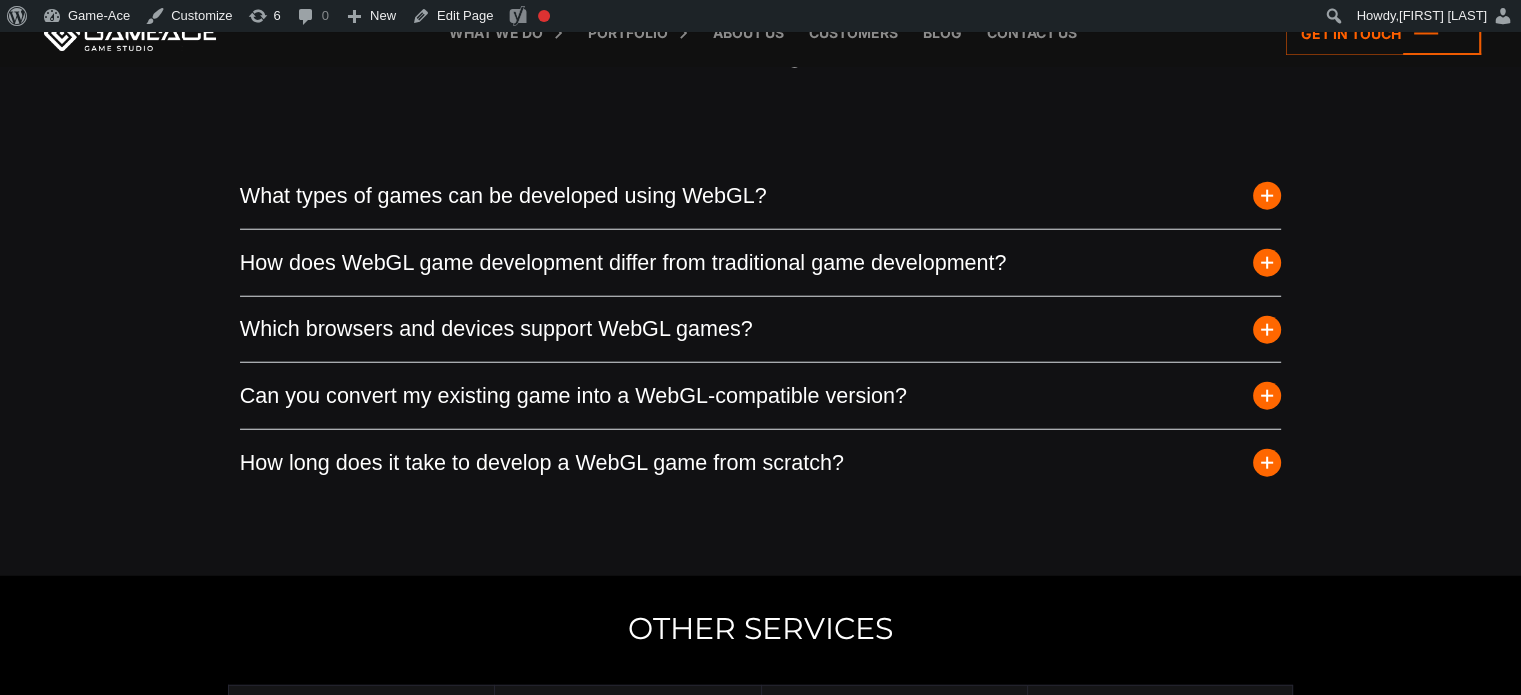 click at bounding box center (1267, 196) 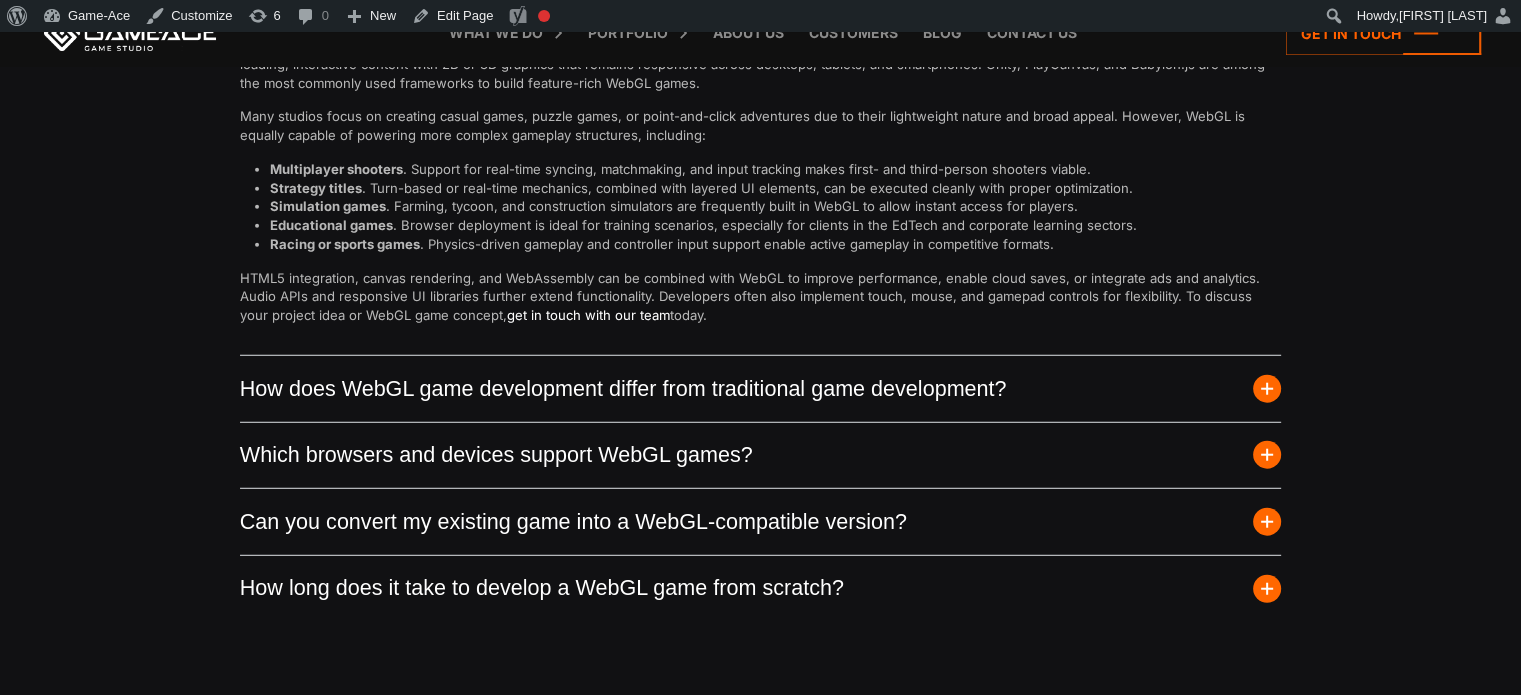 scroll, scrollTop: 5464, scrollLeft: 0, axis: vertical 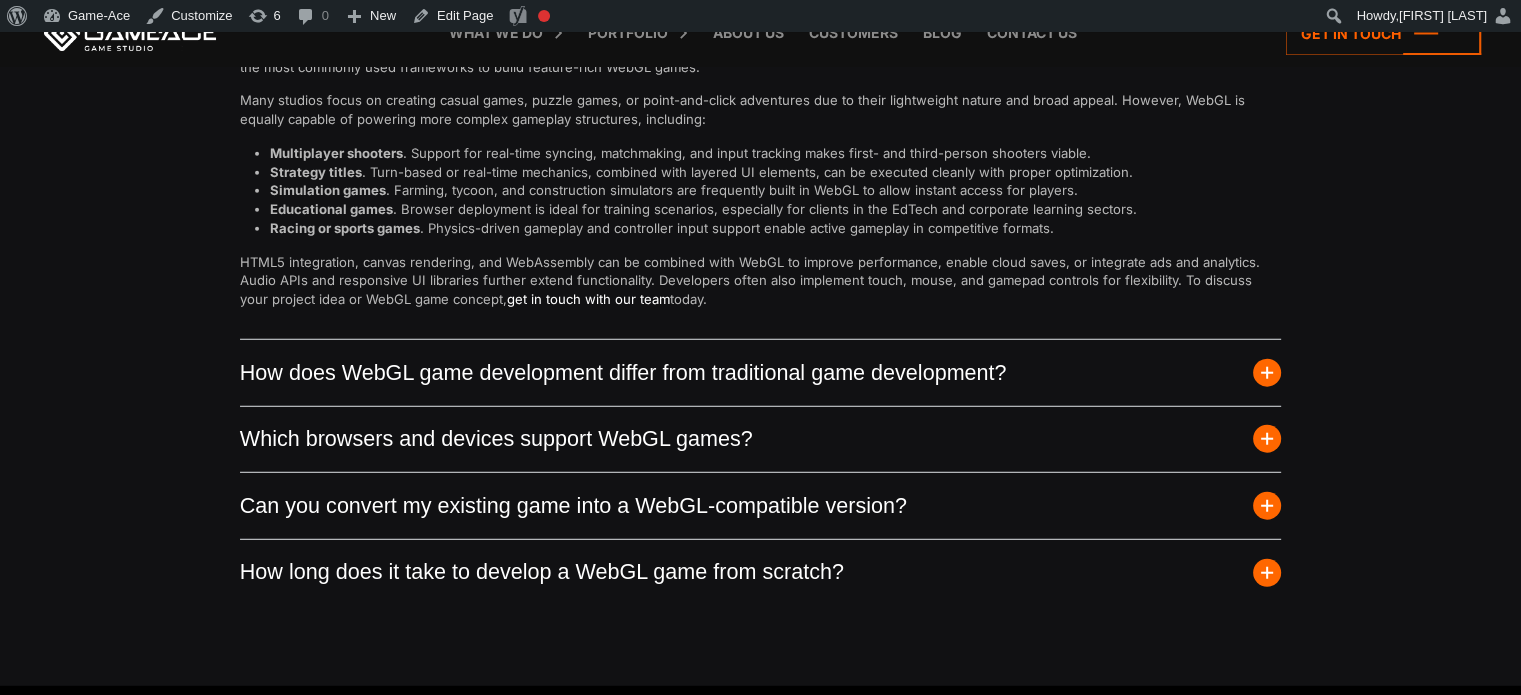 click at bounding box center (1267, 373) 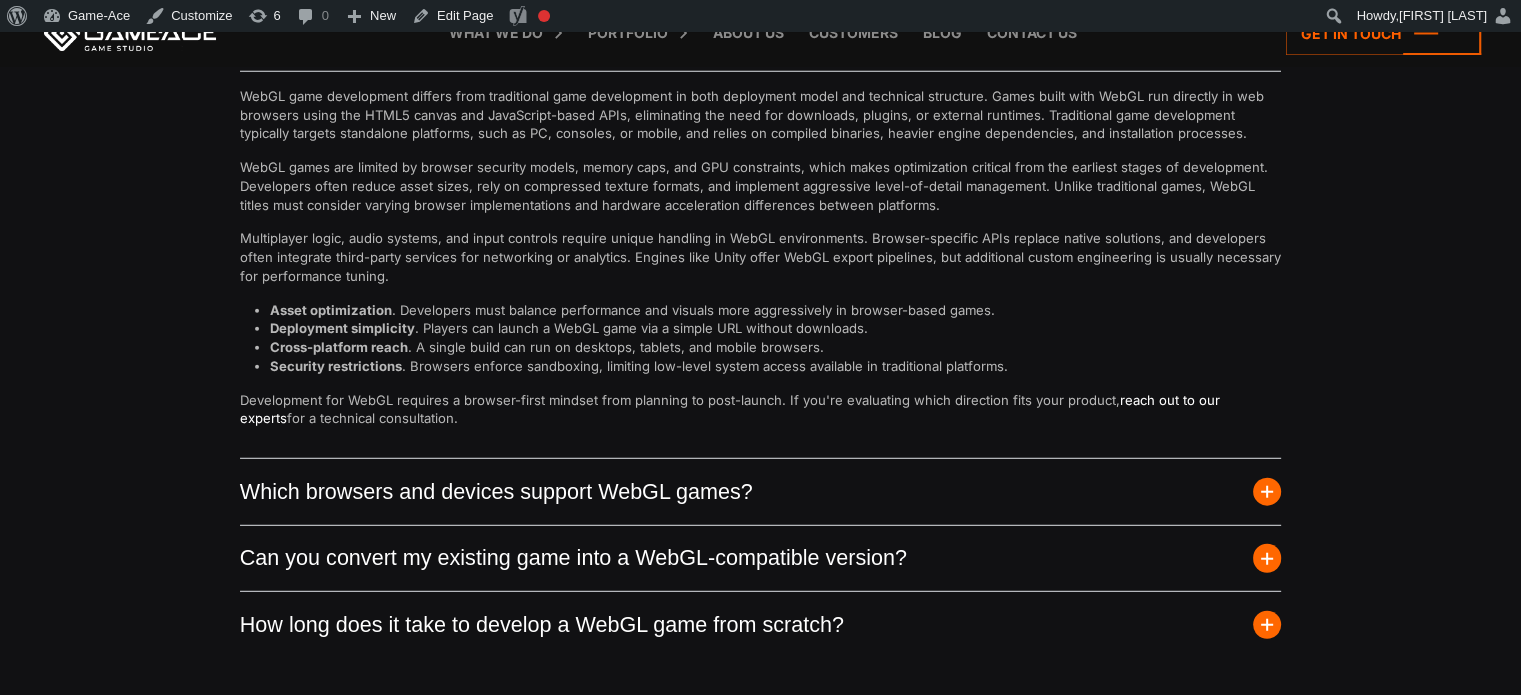 click at bounding box center [1267, 492] 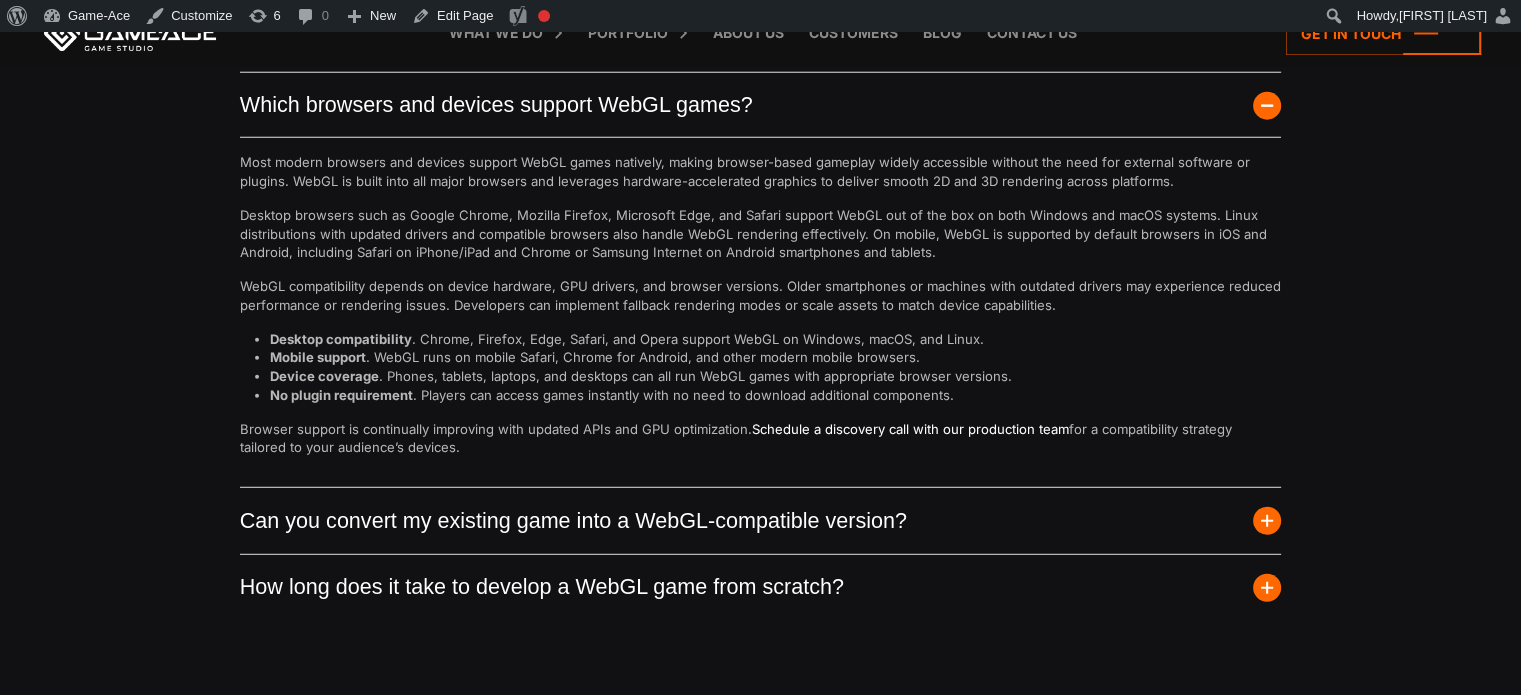 click at bounding box center (1267, 521) 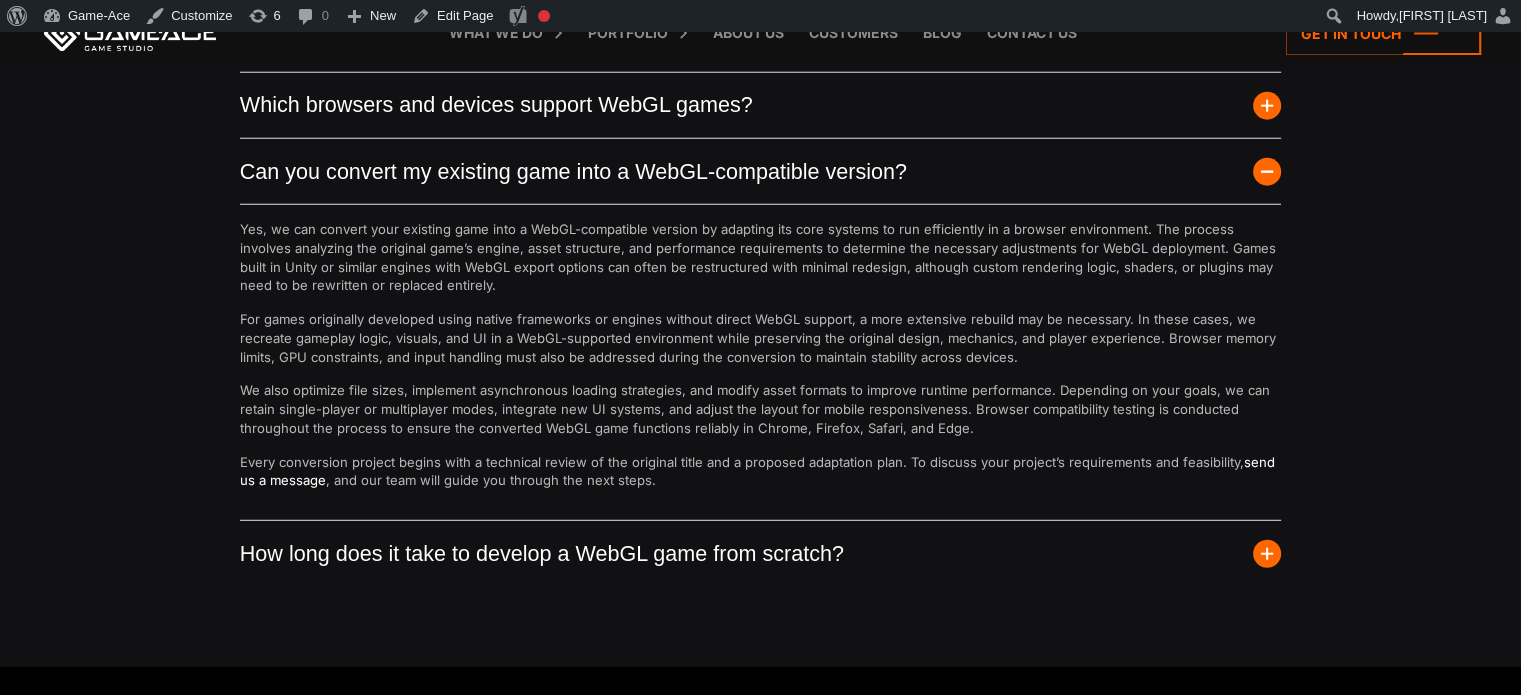 click at bounding box center [1267, 554] 